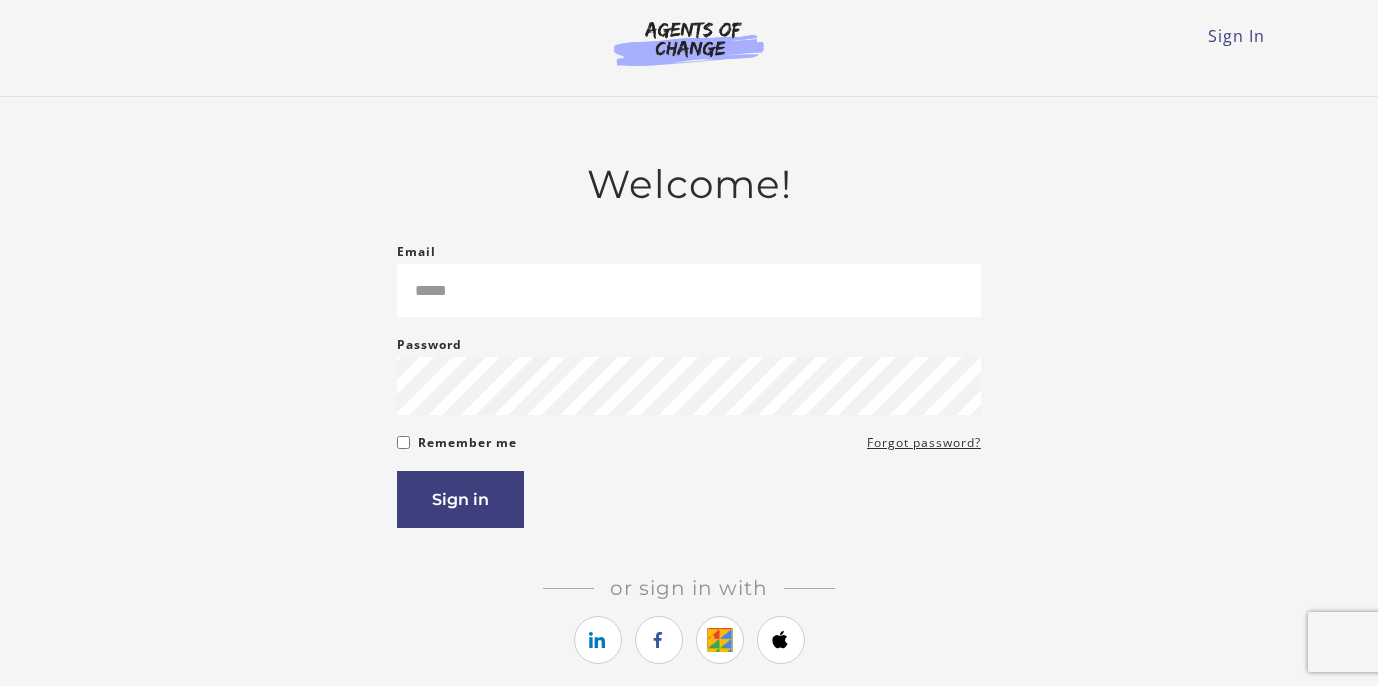 scroll, scrollTop: 0, scrollLeft: 0, axis: both 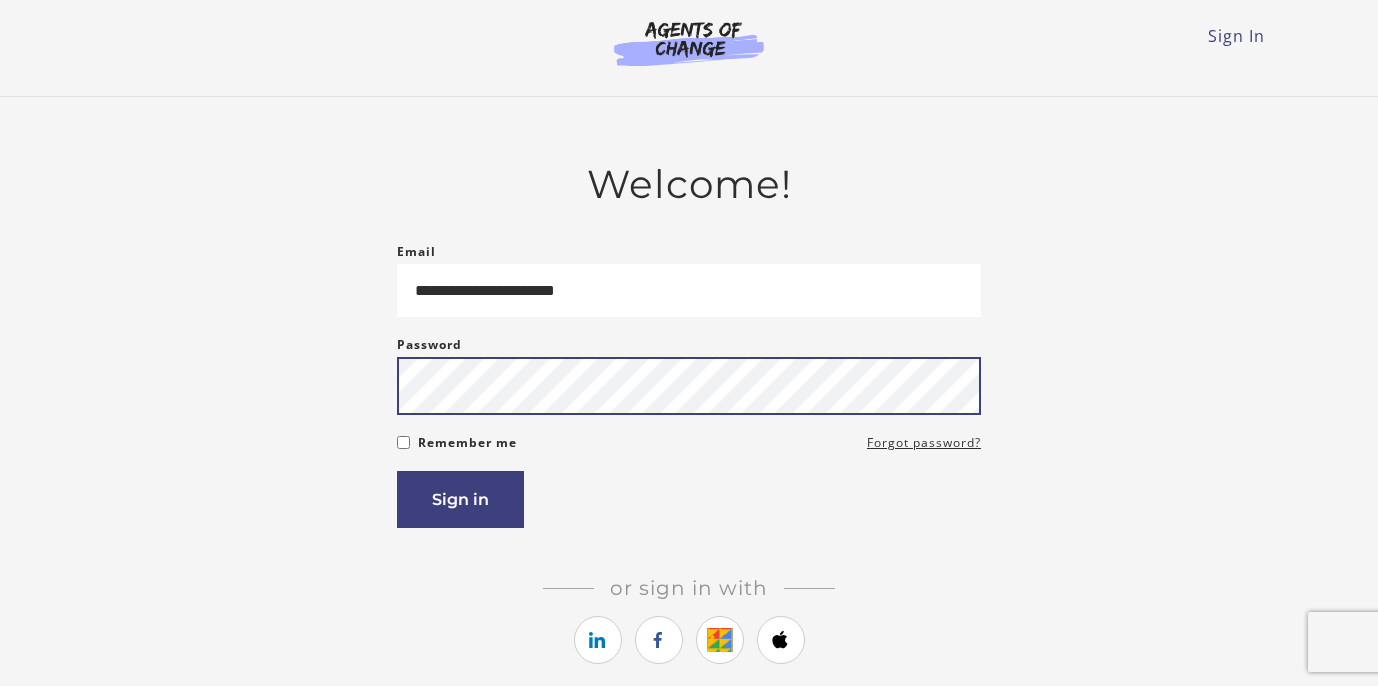 click on "Sign in" at bounding box center (460, 499) 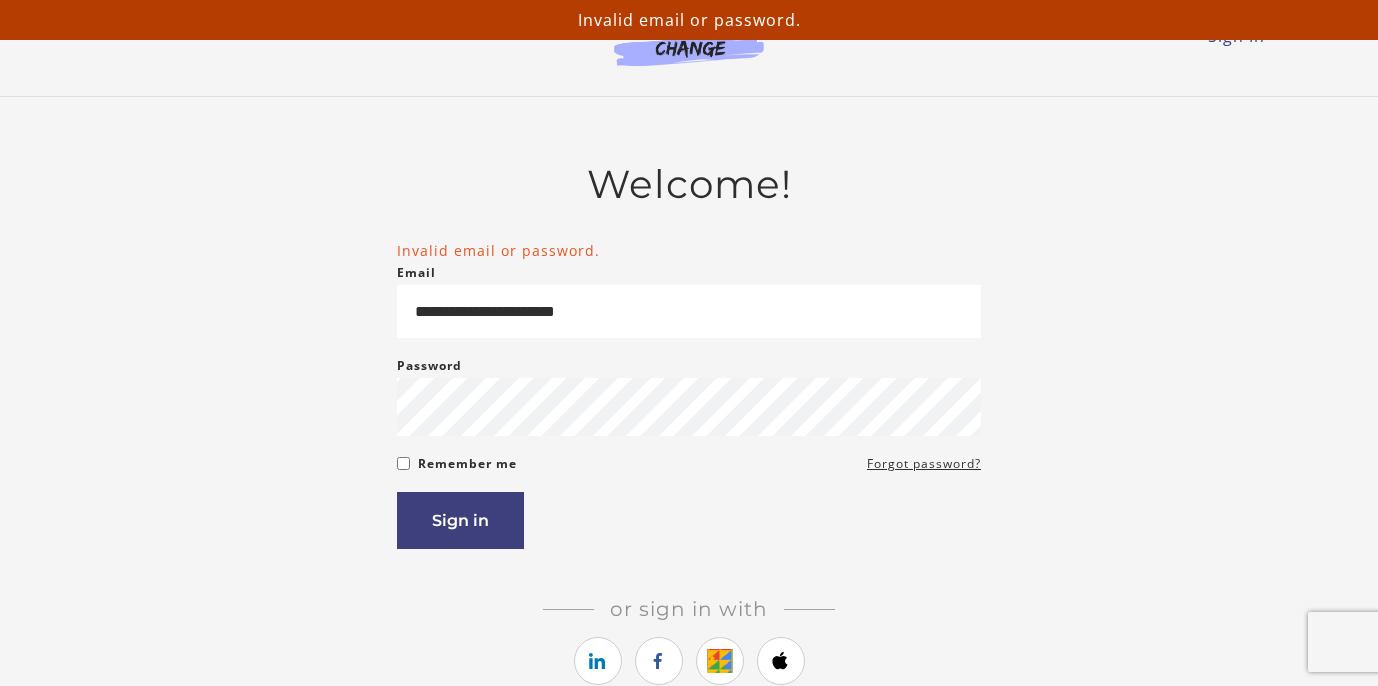 scroll, scrollTop: 0, scrollLeft: 0, axis: both 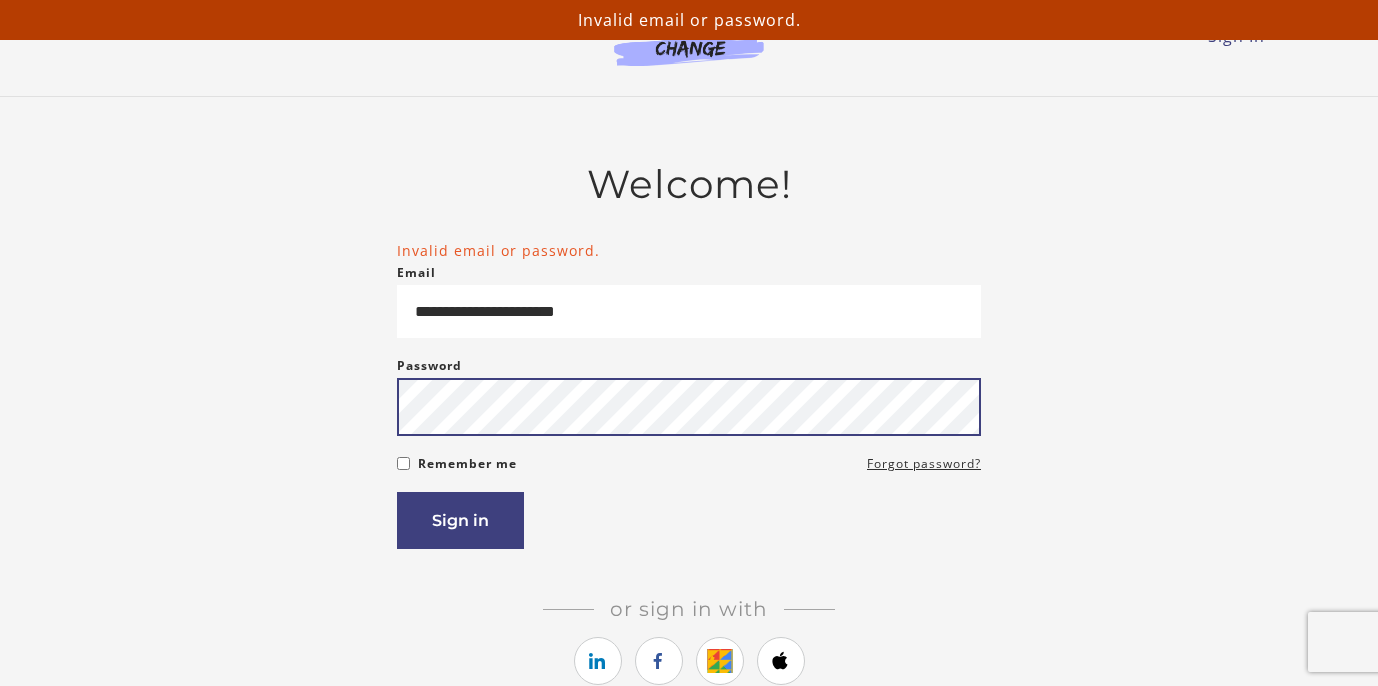 click on "Sign in" at bounding box center (460, 520) 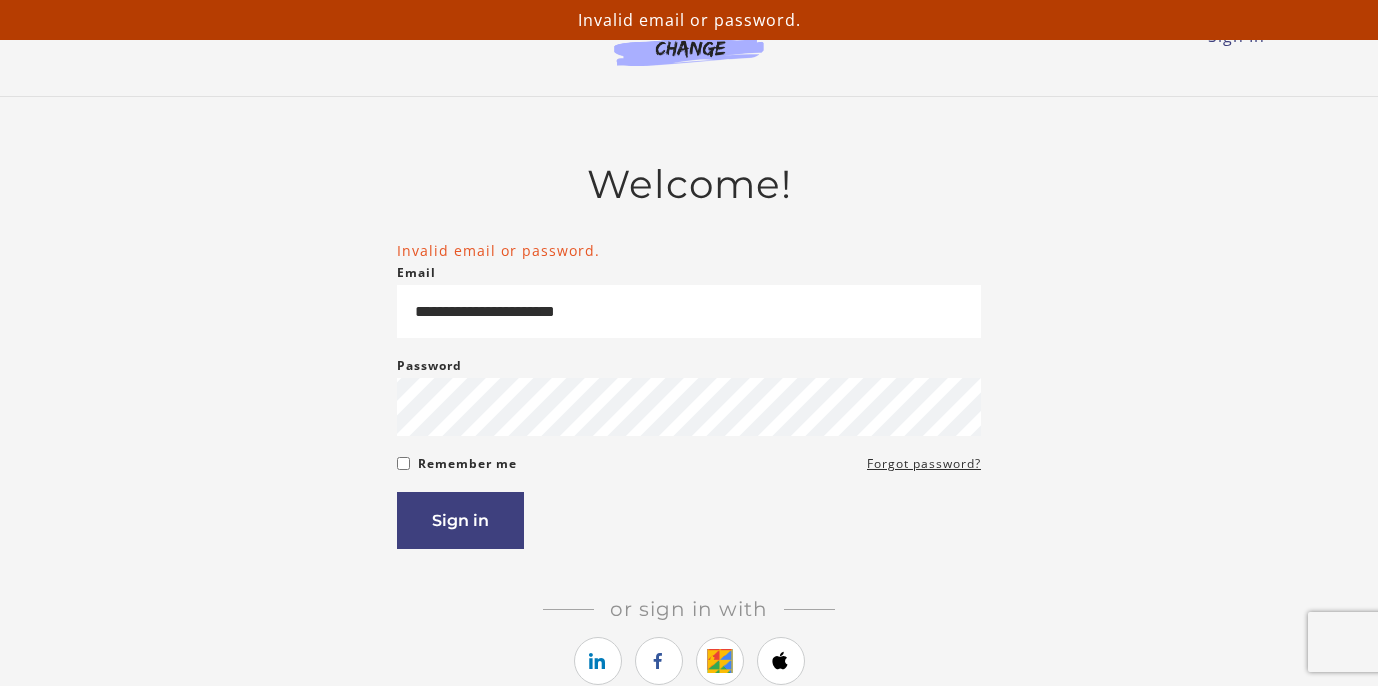 scroll, scrollTop: 0, scrollLeft: 0, axis: both 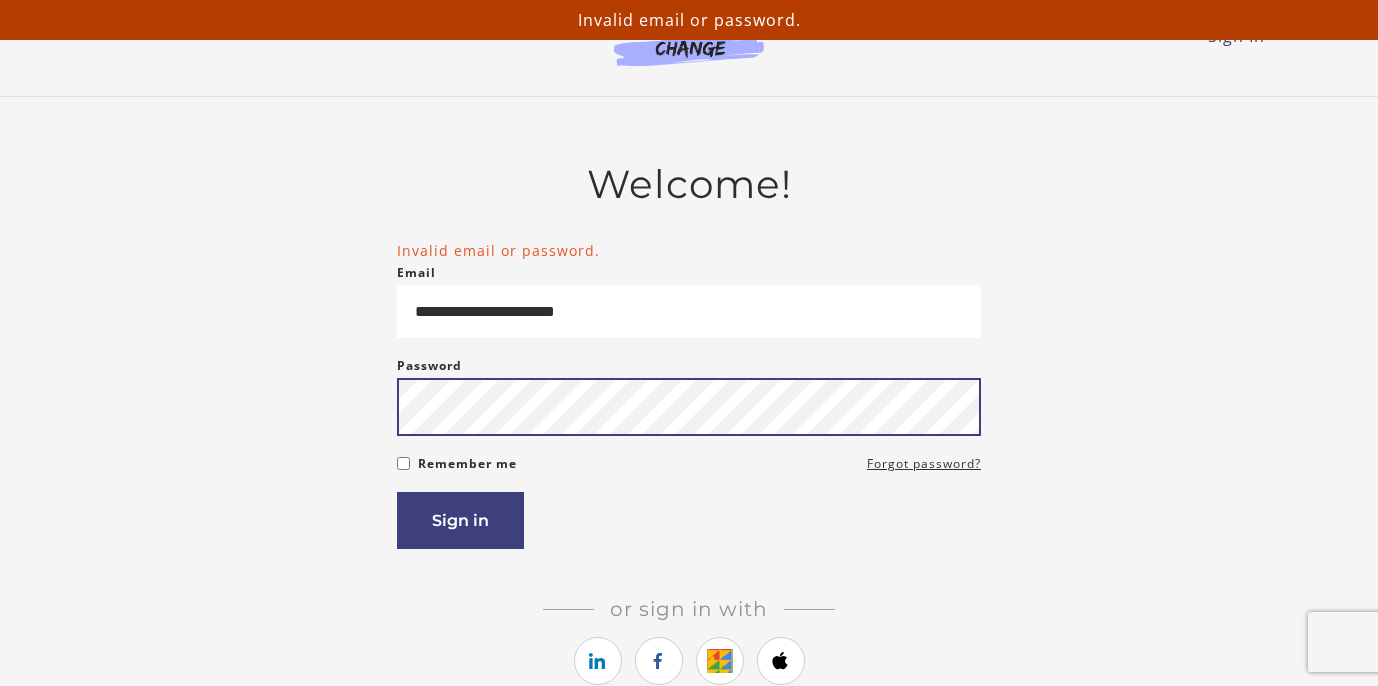 click on "Sign in" at bounding box center (460, 520) 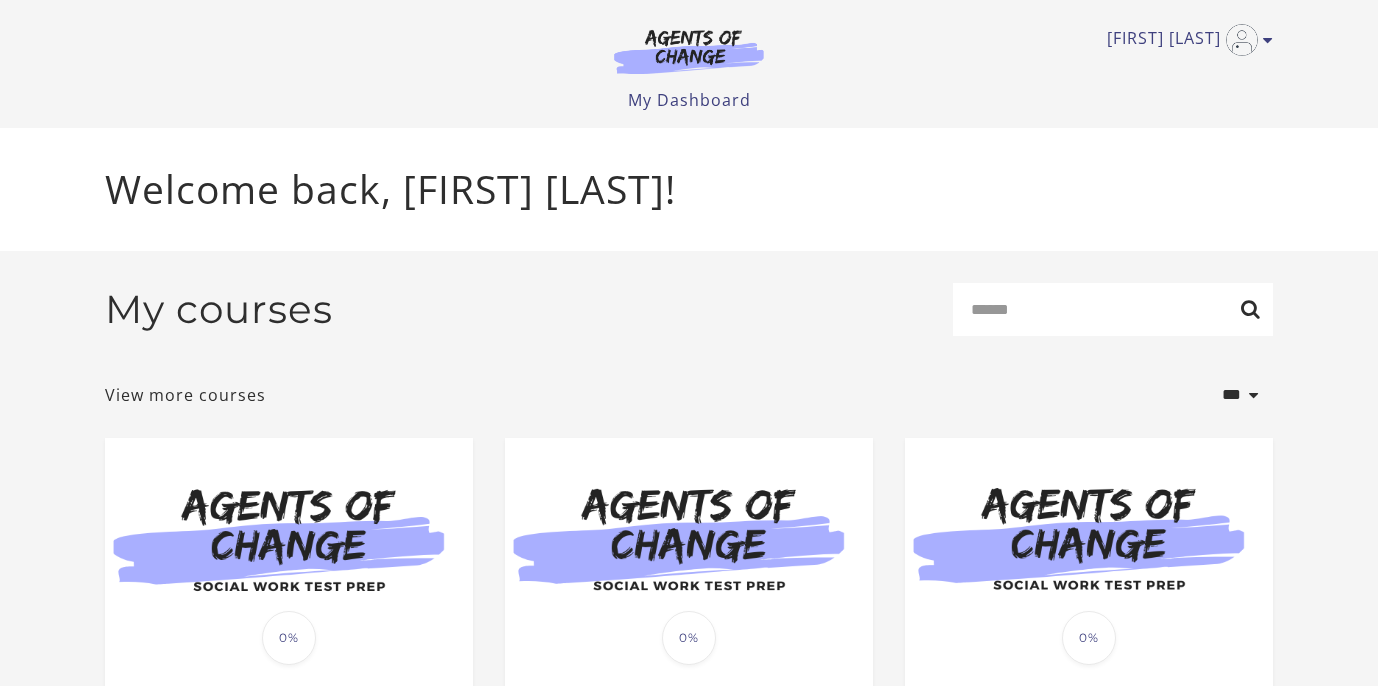 scroll, scrollTop: 0, scrollLeft: 0, axis: both 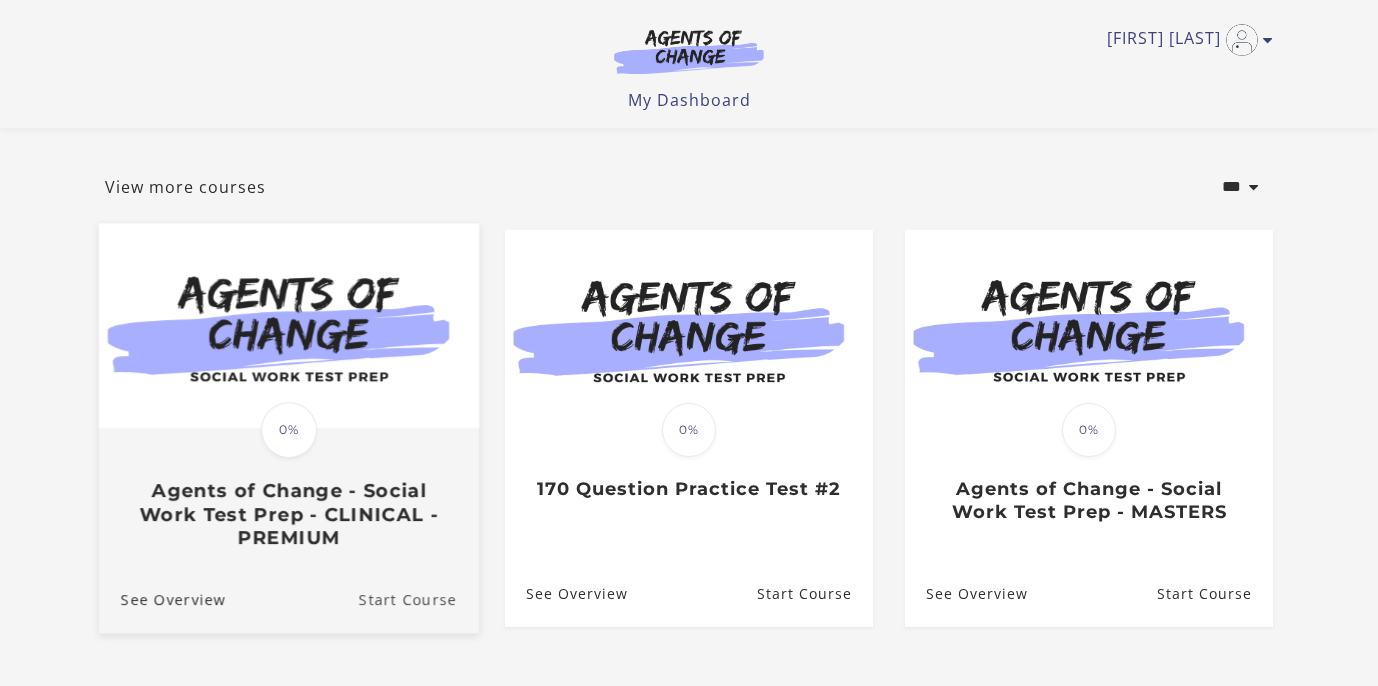 click on "Start Course" at bounding box center [419, 598] 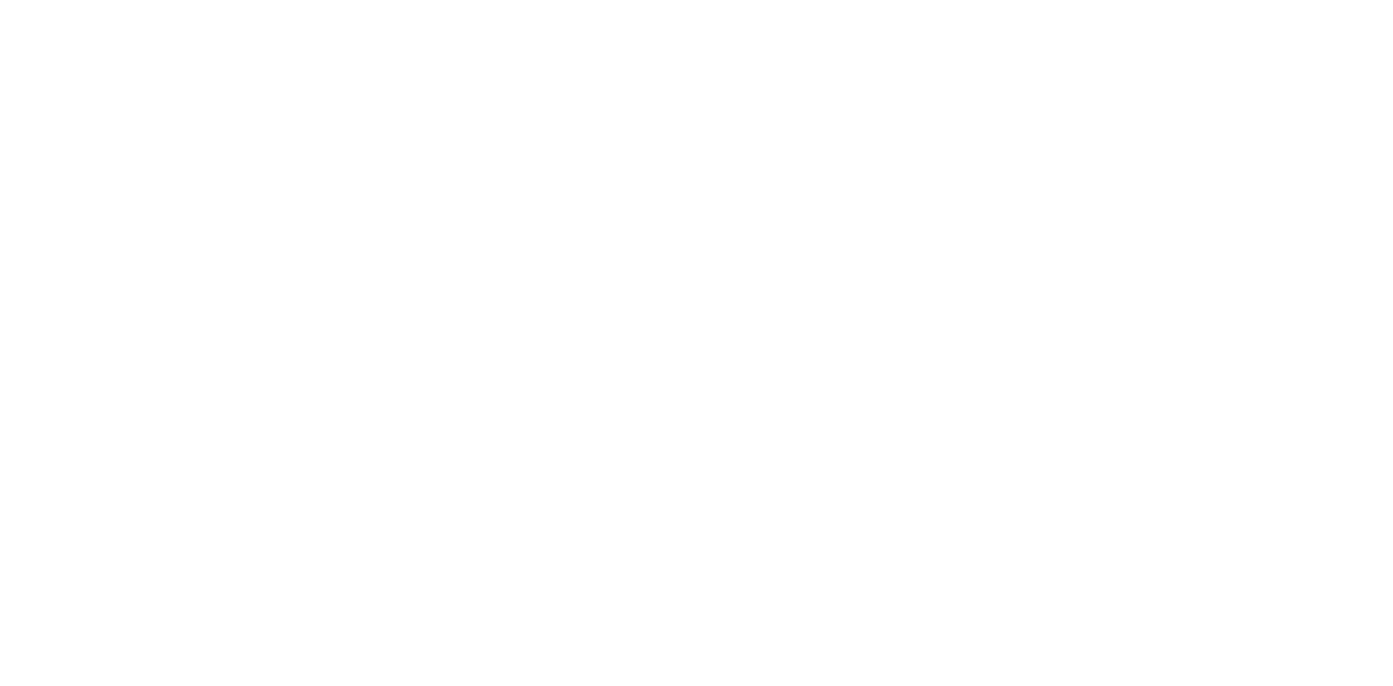 scroll, scrollTop: 0, scrollLeft: 0, axis: both 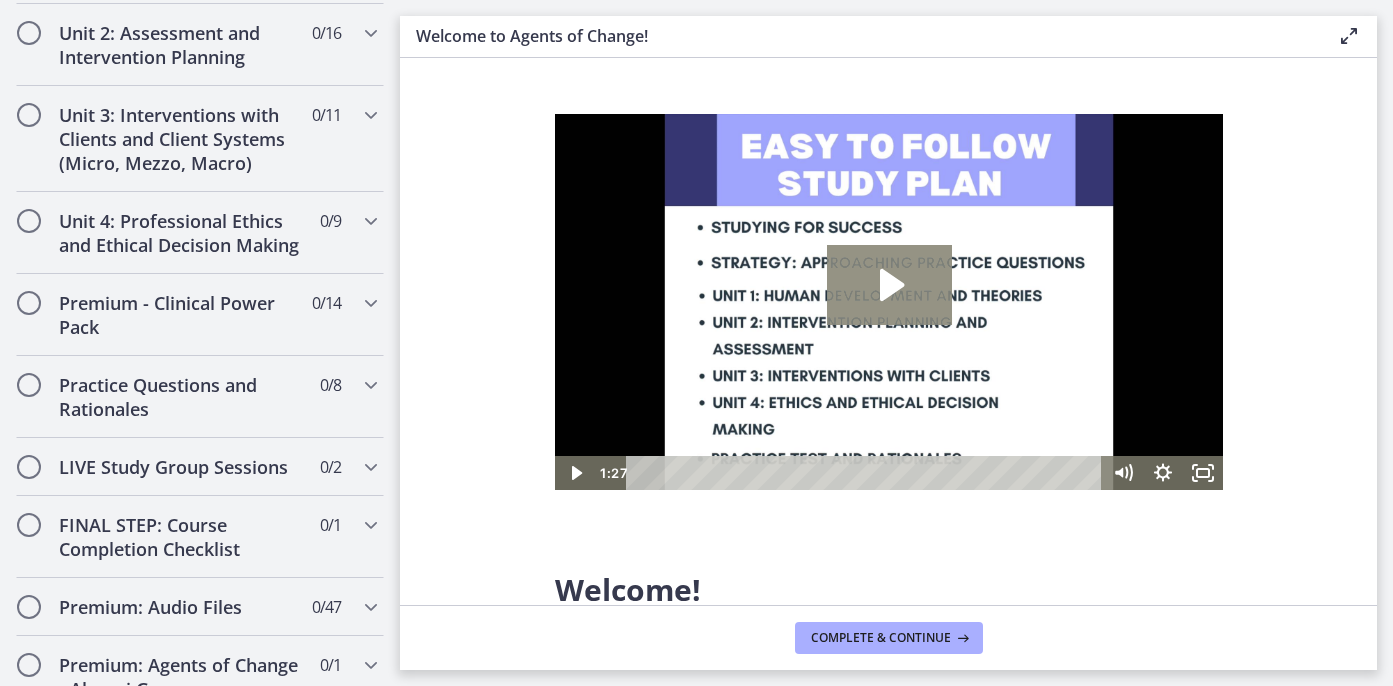 click 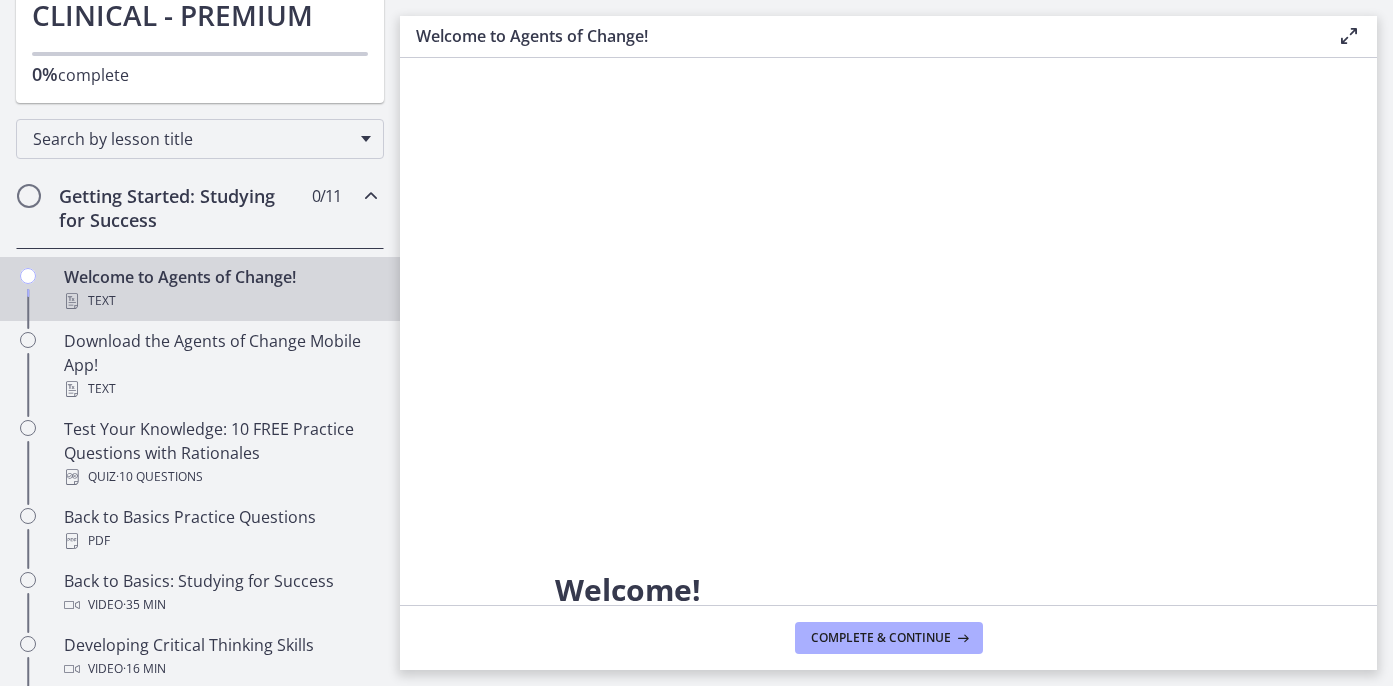 scroll, scrollTop: 210, scrollLeft: 0, axis: vertical 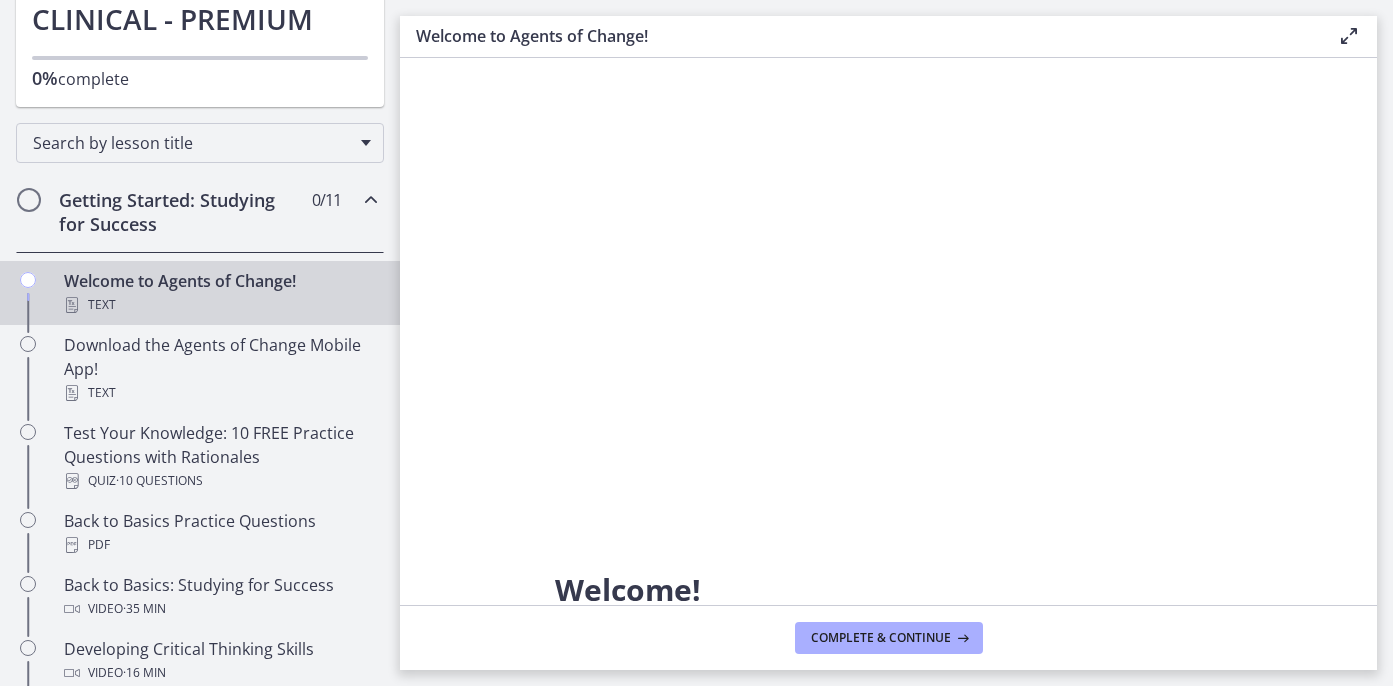 click at bounding box center (888, 302) 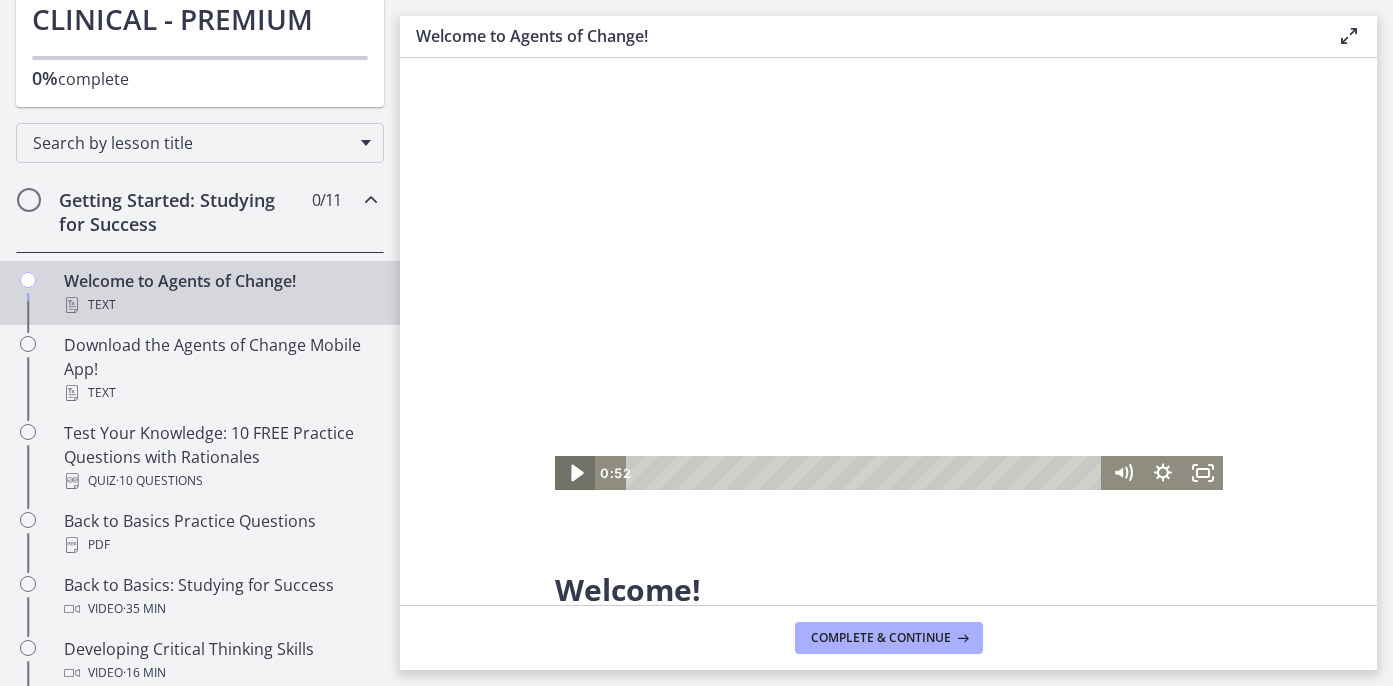 click 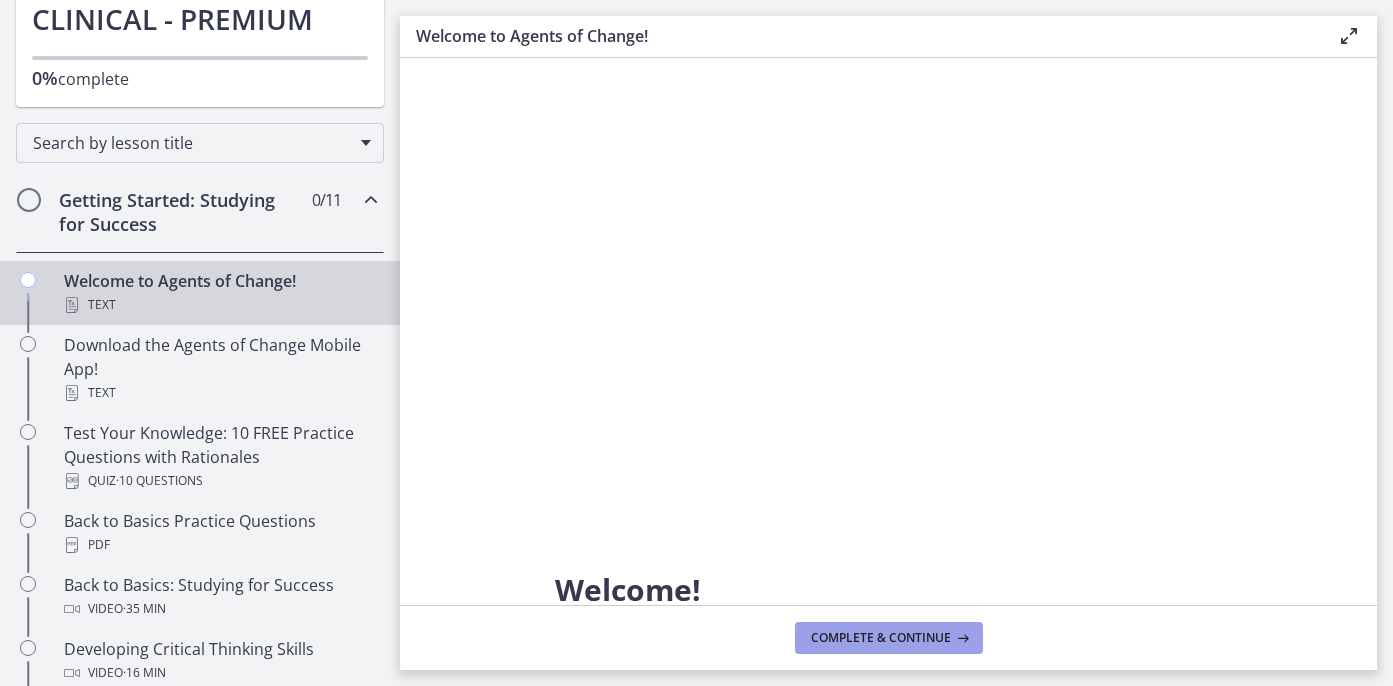 click on "Complete & continue" at bounding box center [881, 638] 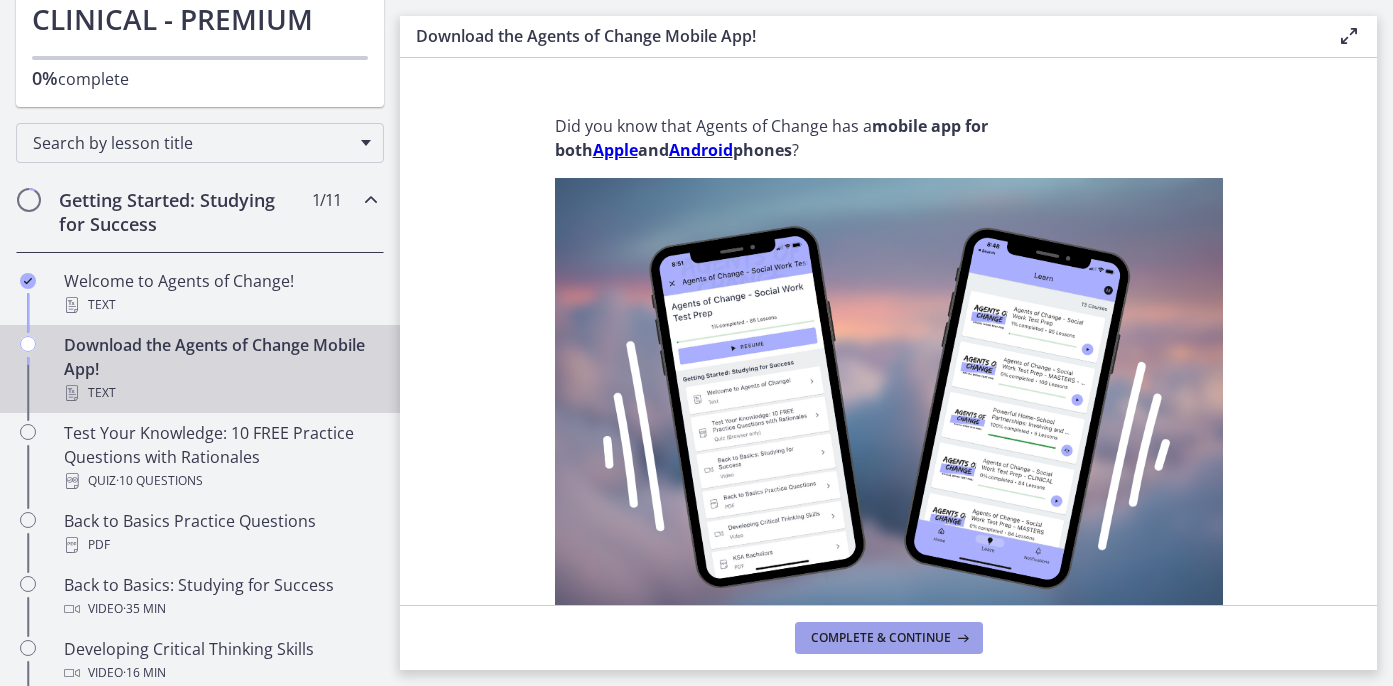 click on "Complete & continue" at bounding box center [889, 638] 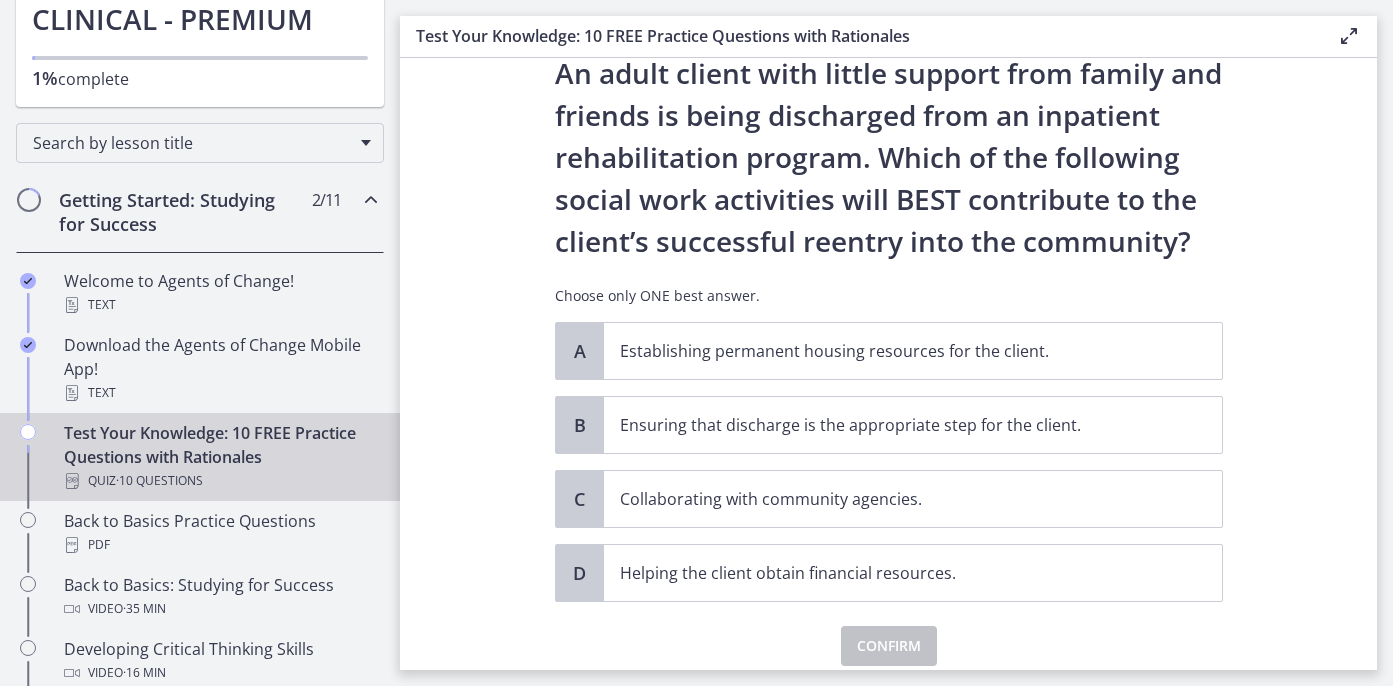 scroll, scrollTop: 69, scrollLeft: 0, axis: vertical 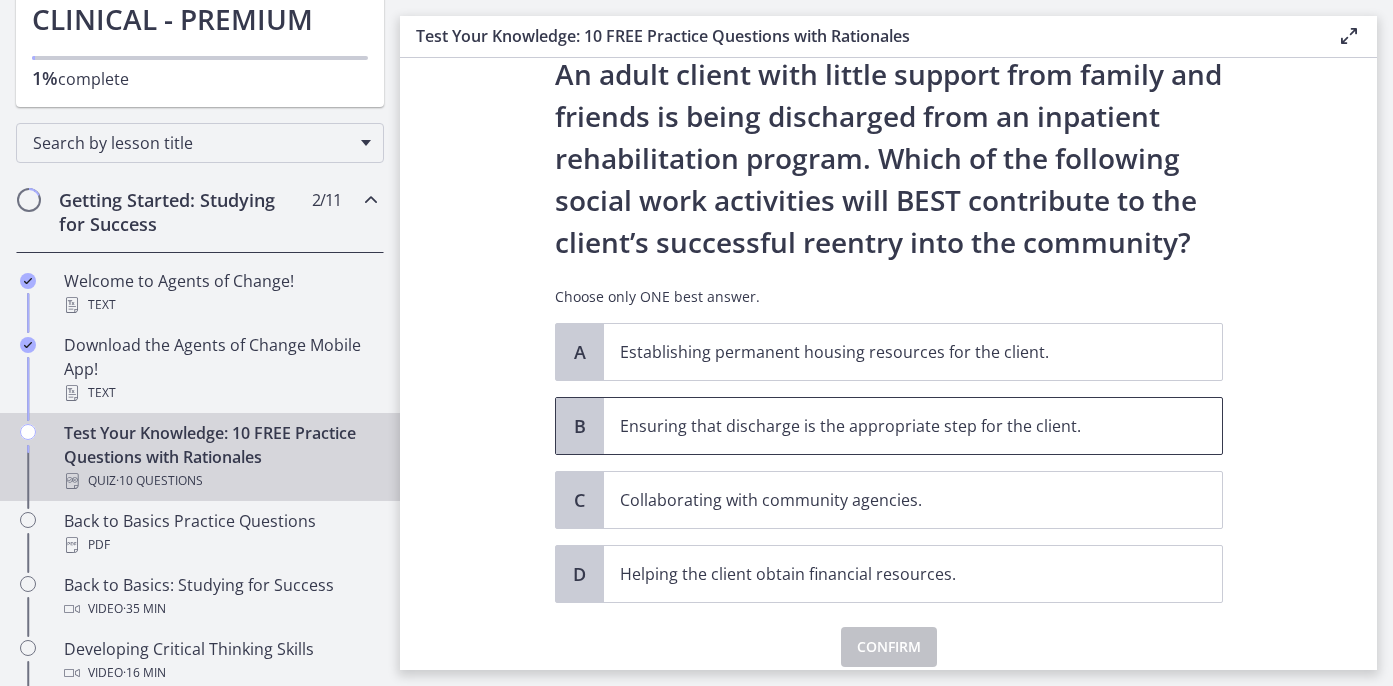 click on "Ensuring that discharge is the appropriate step for the client." at bounding box center (913, 426) 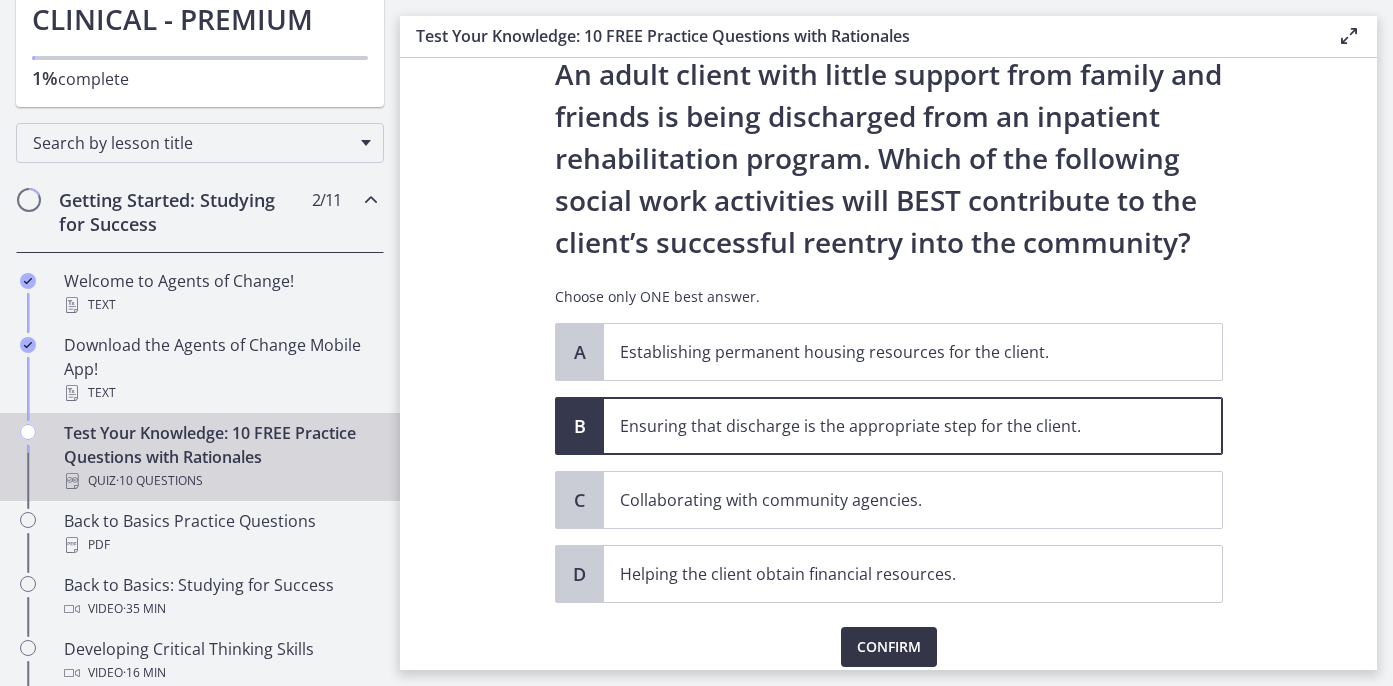 click on "Confirm" at bounding box center (889, 647) 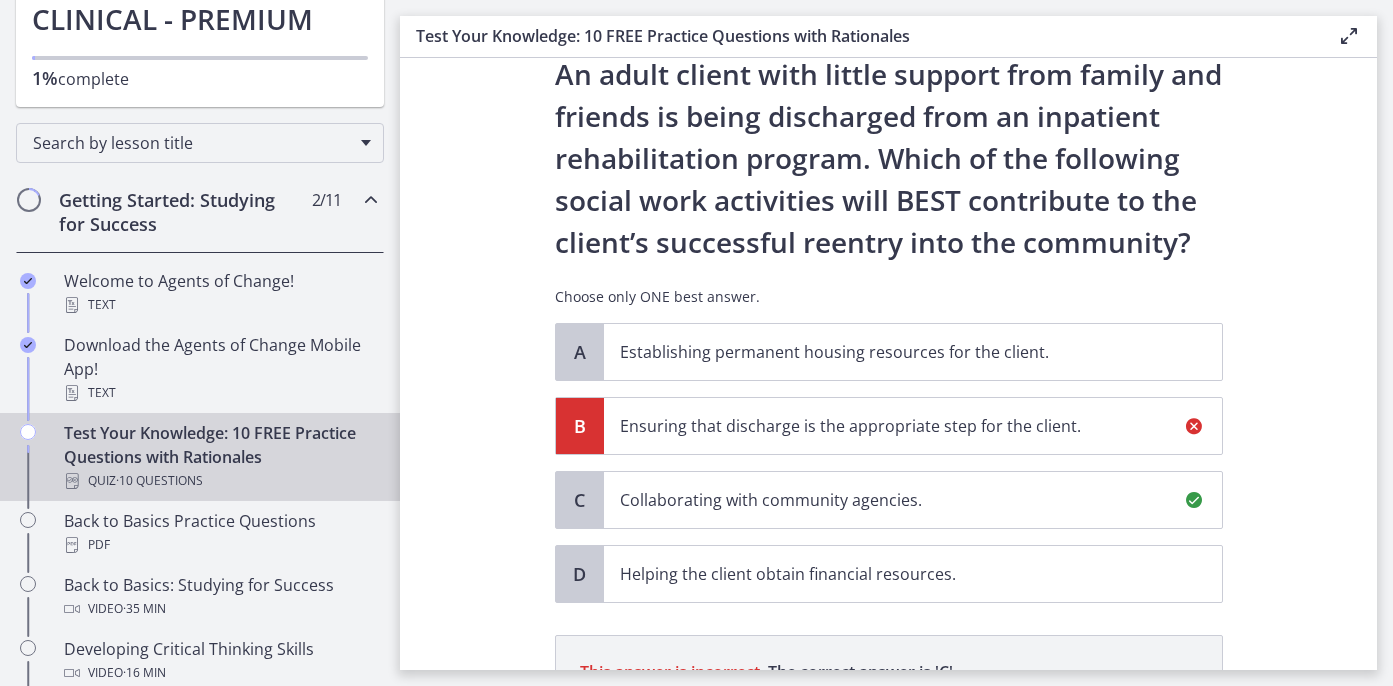 scroll, scrollTop: 380, scrollLeft: 0, axis: vertical 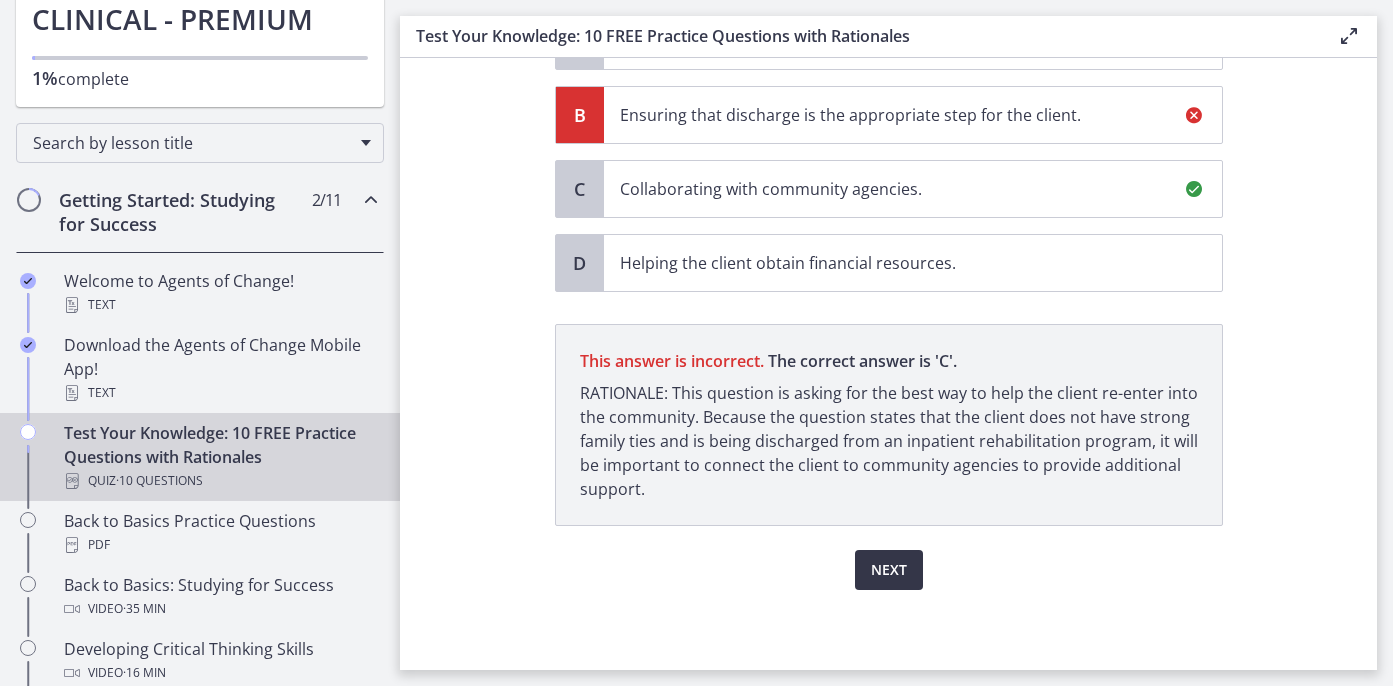 click on "Next" at bounding box center (889, 570) 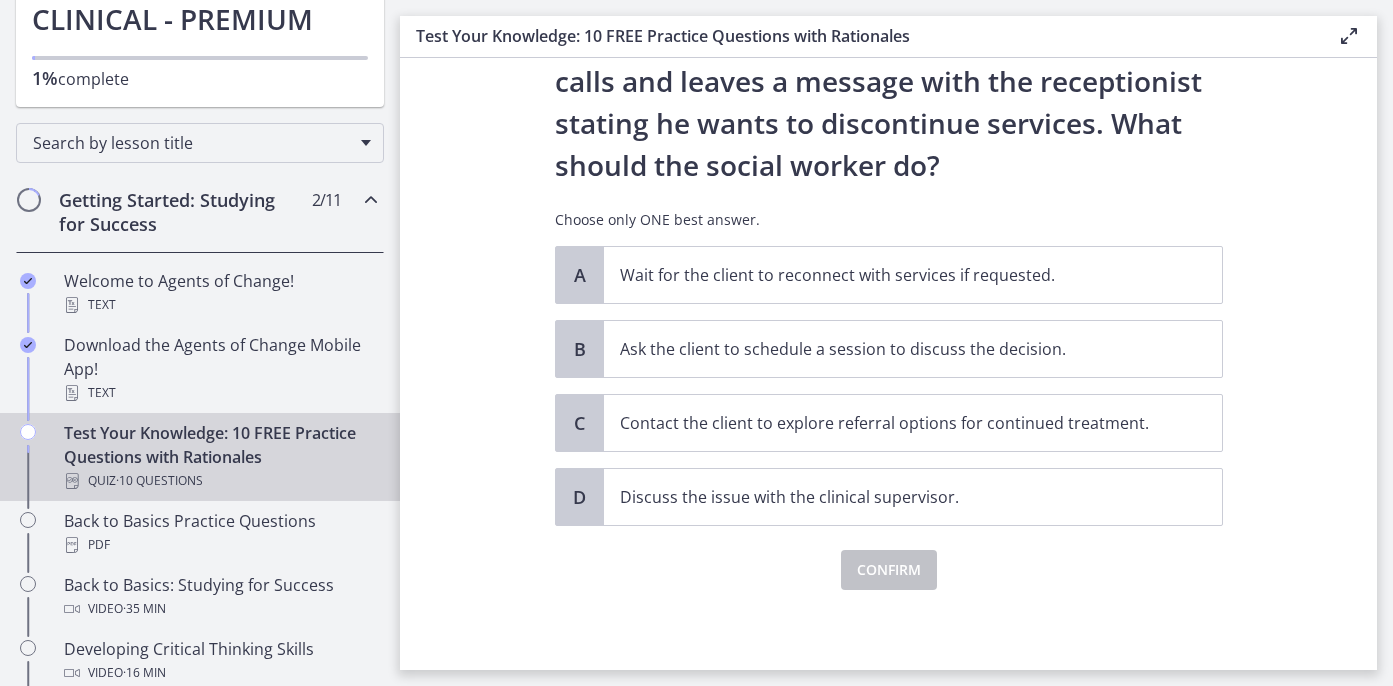 scroll, scrollTop: 0, scrollLeft: 0, axis: both 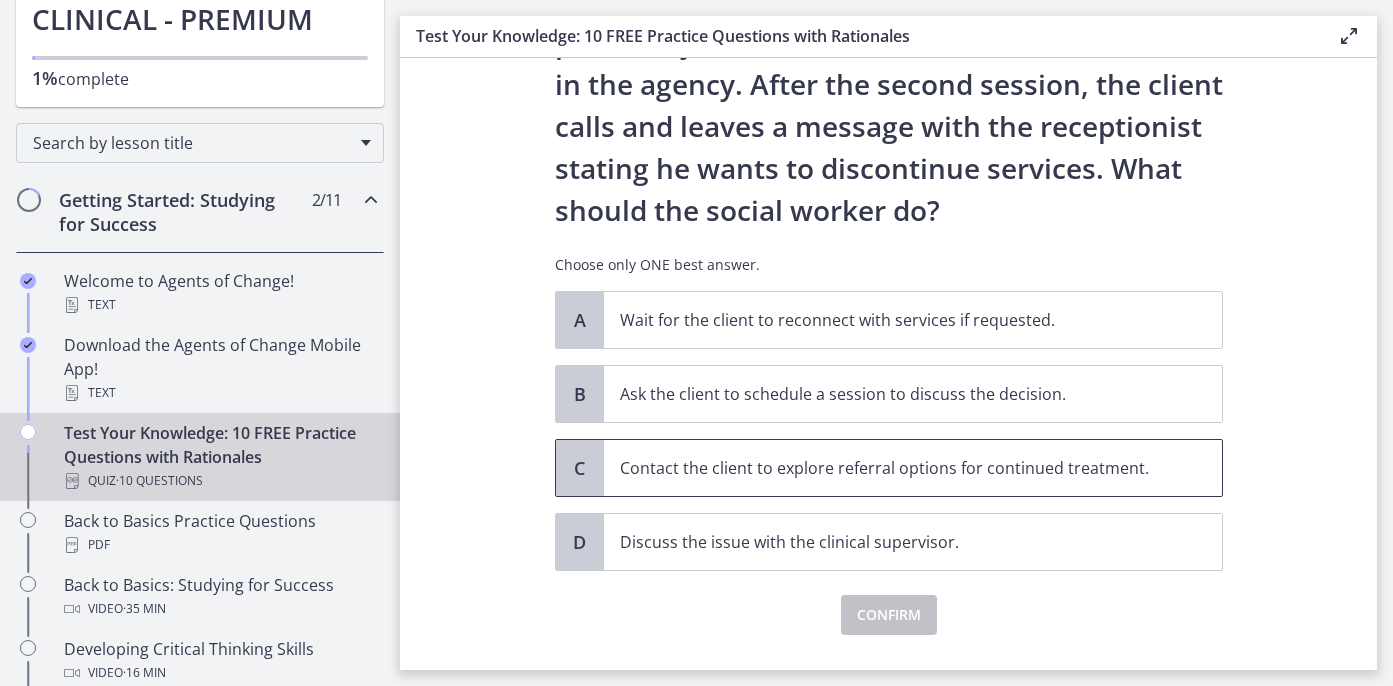 click on "Contact the client to explore referral options for continued treatment." at bounding box center (893, 468) 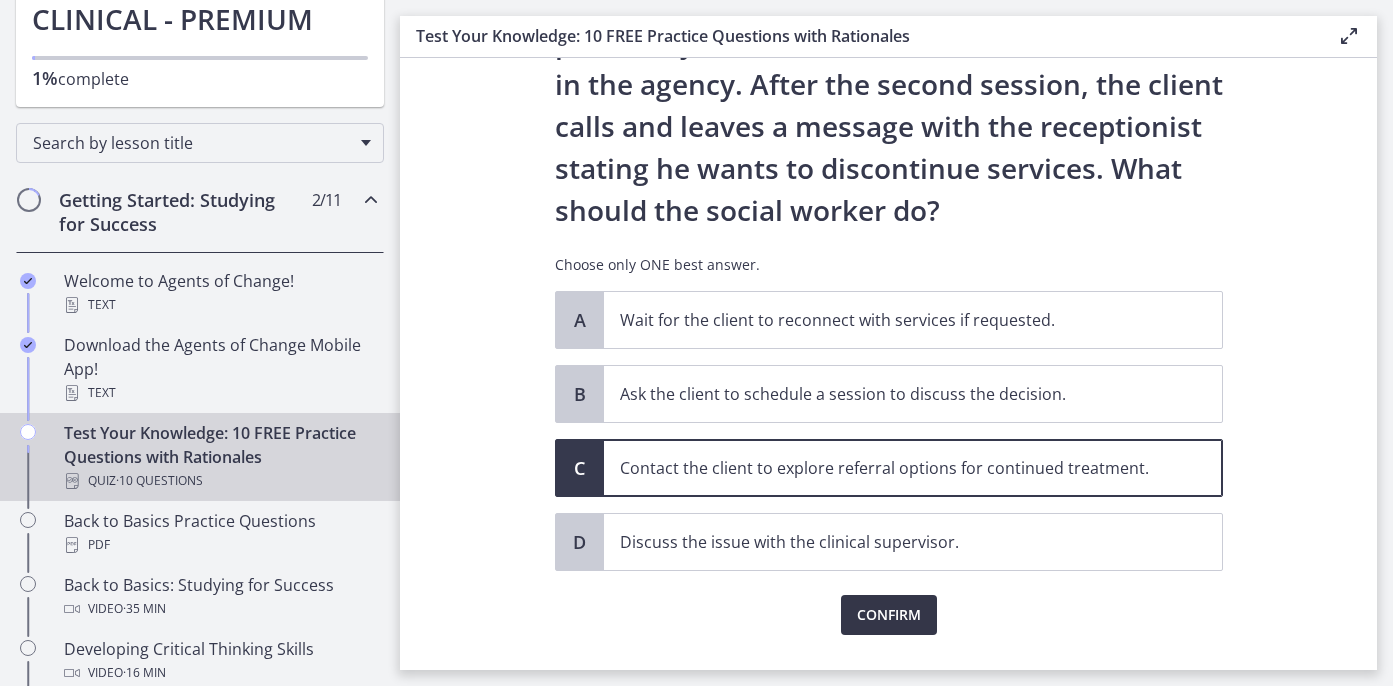 click on "Confirm" at bounding box center (889, 615) 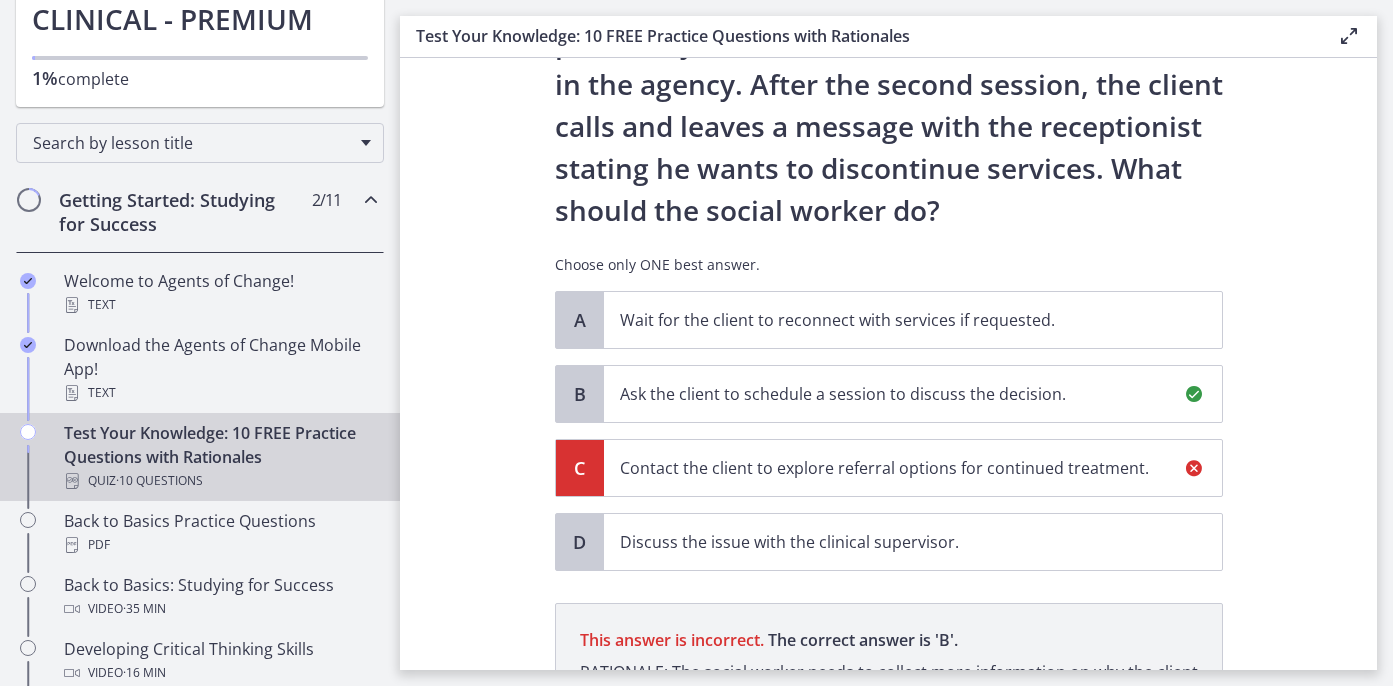 scroll, scrollTop: 464, scrollLeft: 0, axis: vertical 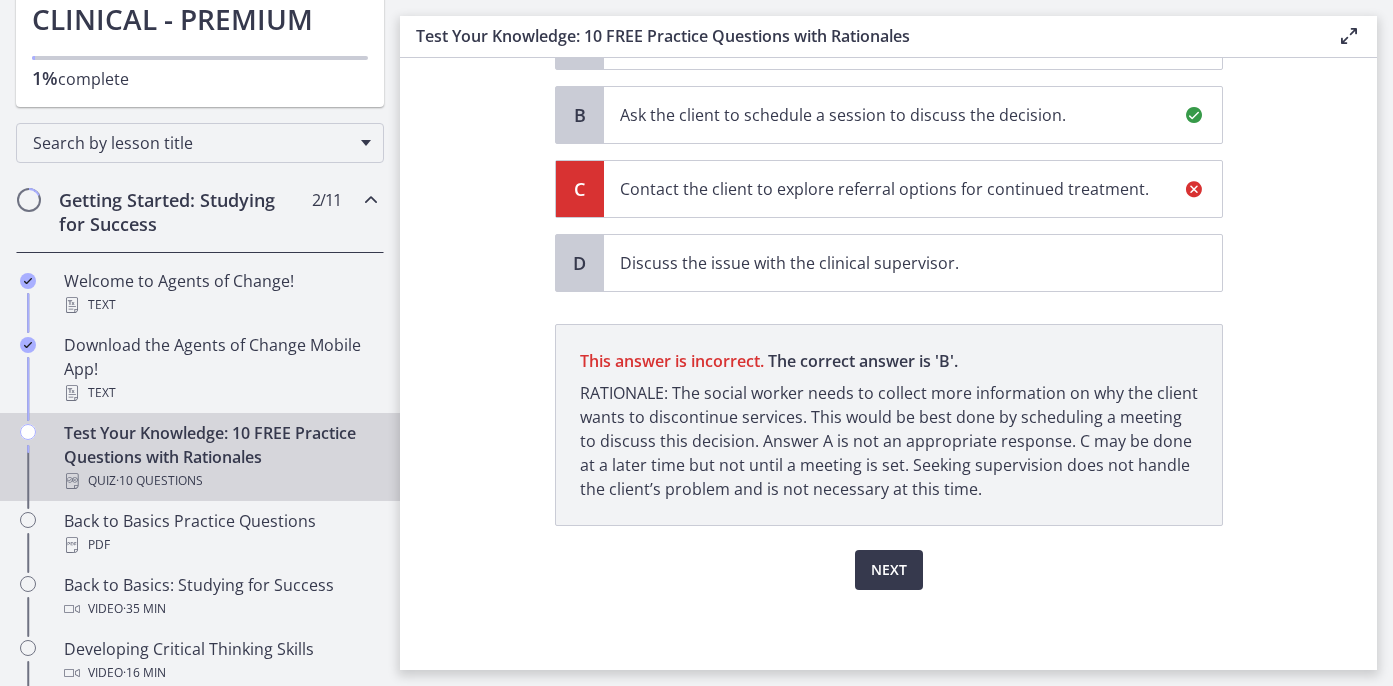 click on "Ask the client to schedule a session to discuss the decision." at bounding box center [893, 115] 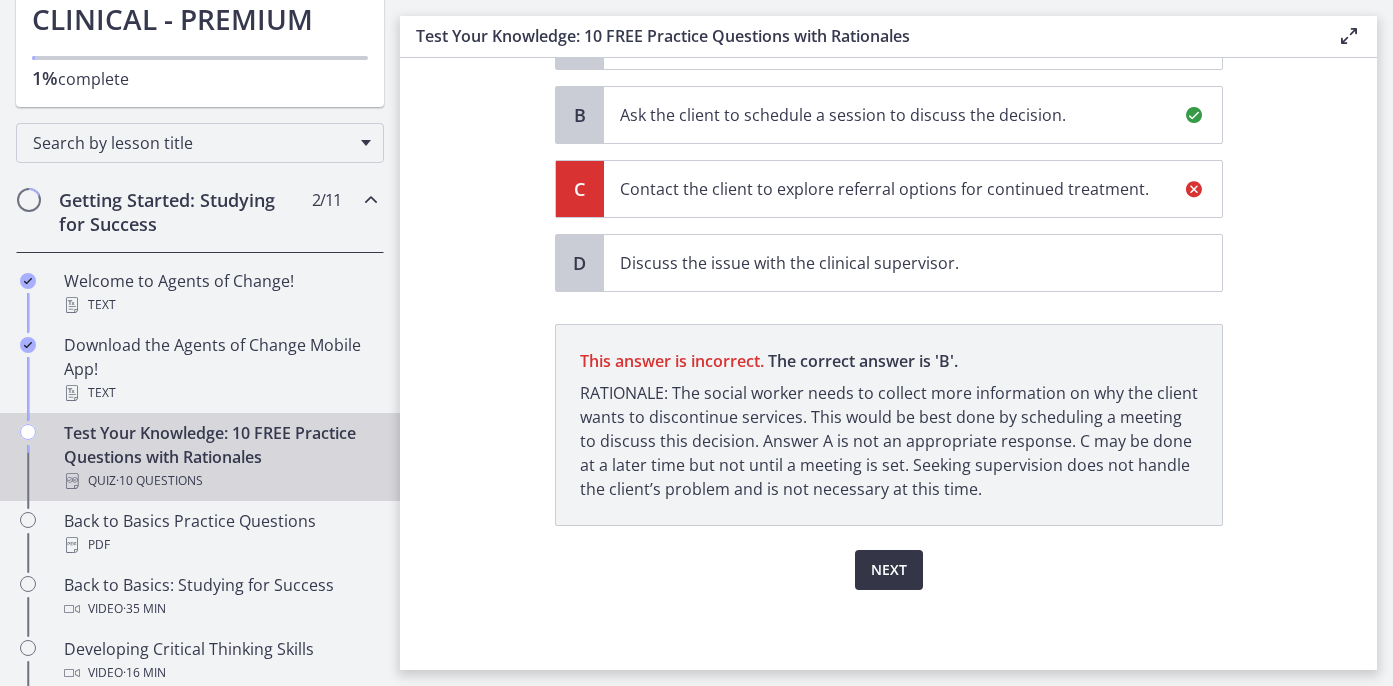 click on "Next" at bounding box center [889, 570] 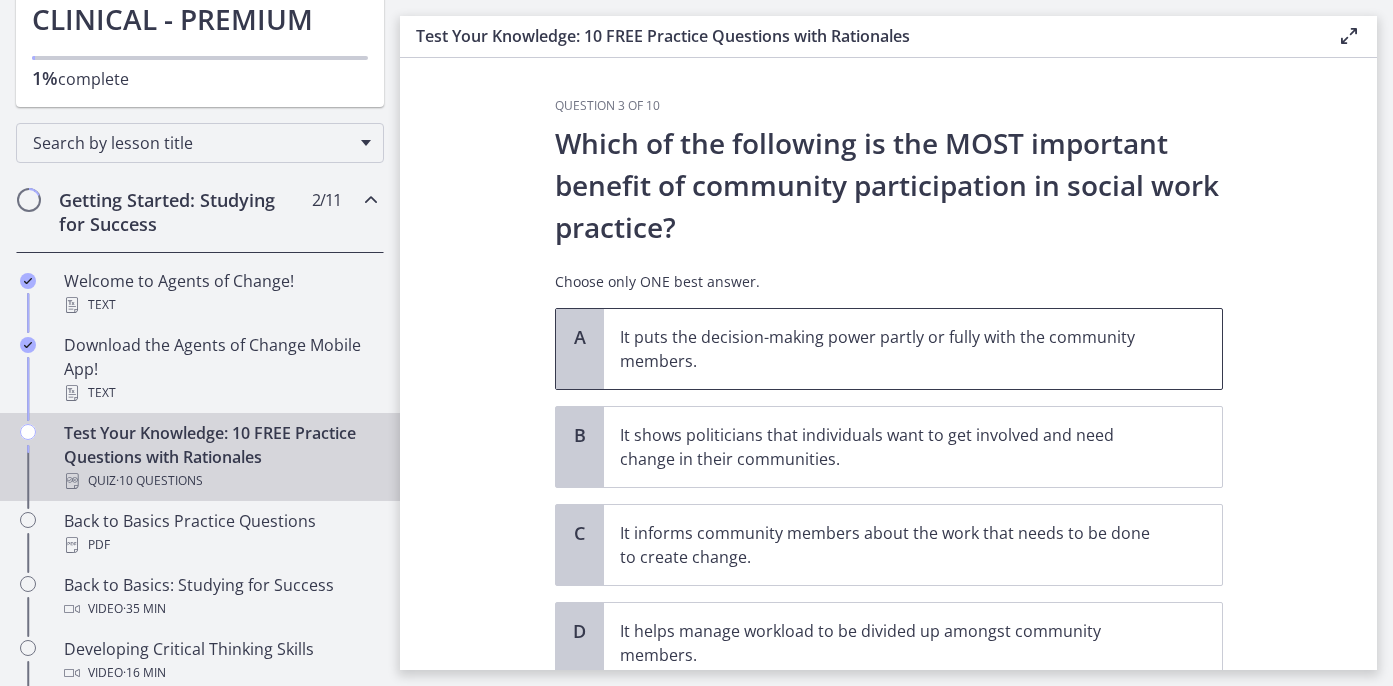 click on "It puts the decision-making power partly or fully with the community members." at bounding box center [893, 349] 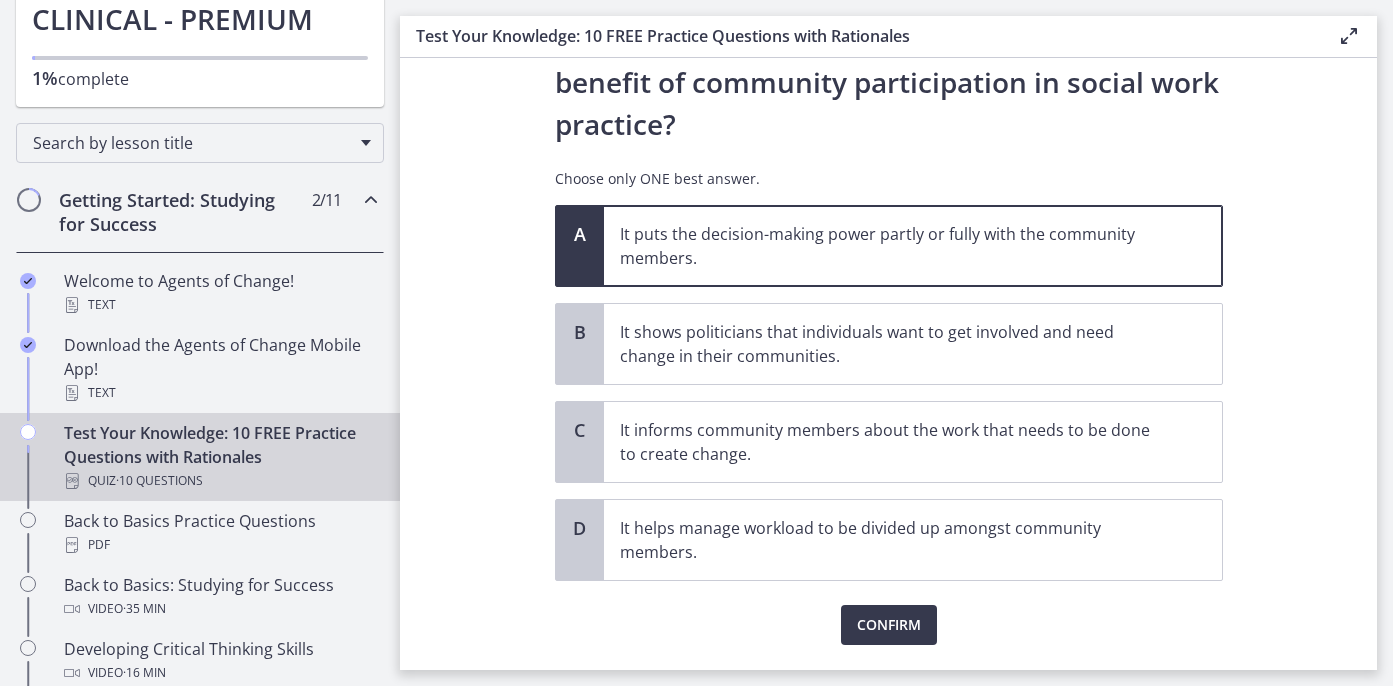 scroll, scrollTop: 158, scrollLeft: 0, axis: vertical 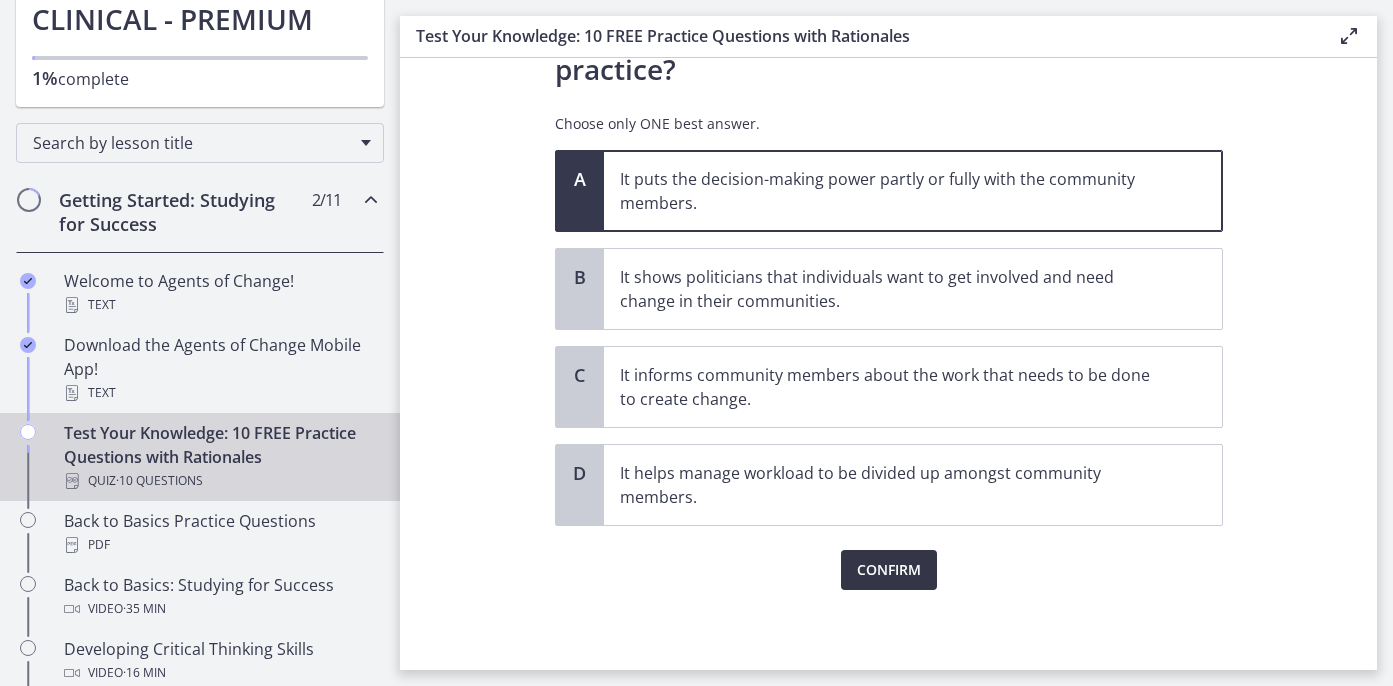 click on "Confirm" at bounding box center (889, 570) 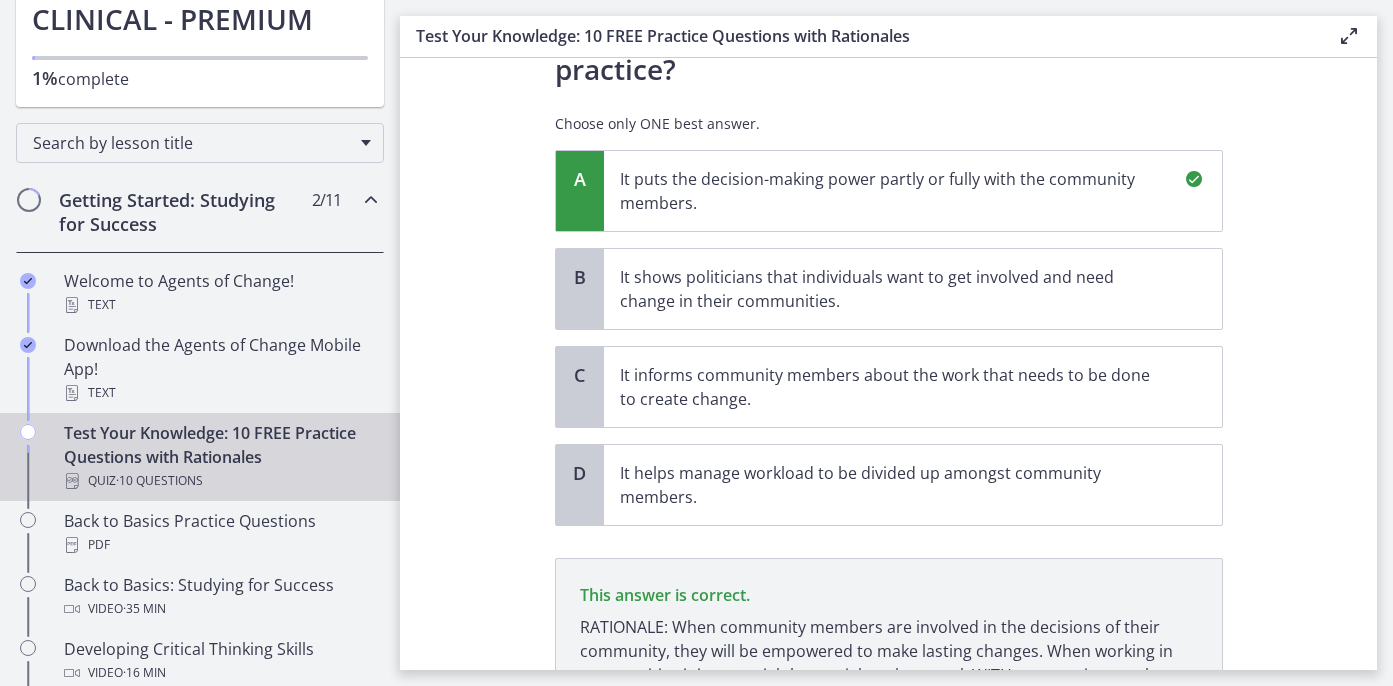 scroll, scrollTop: 368, scrollLeft: 0, axis: vertical 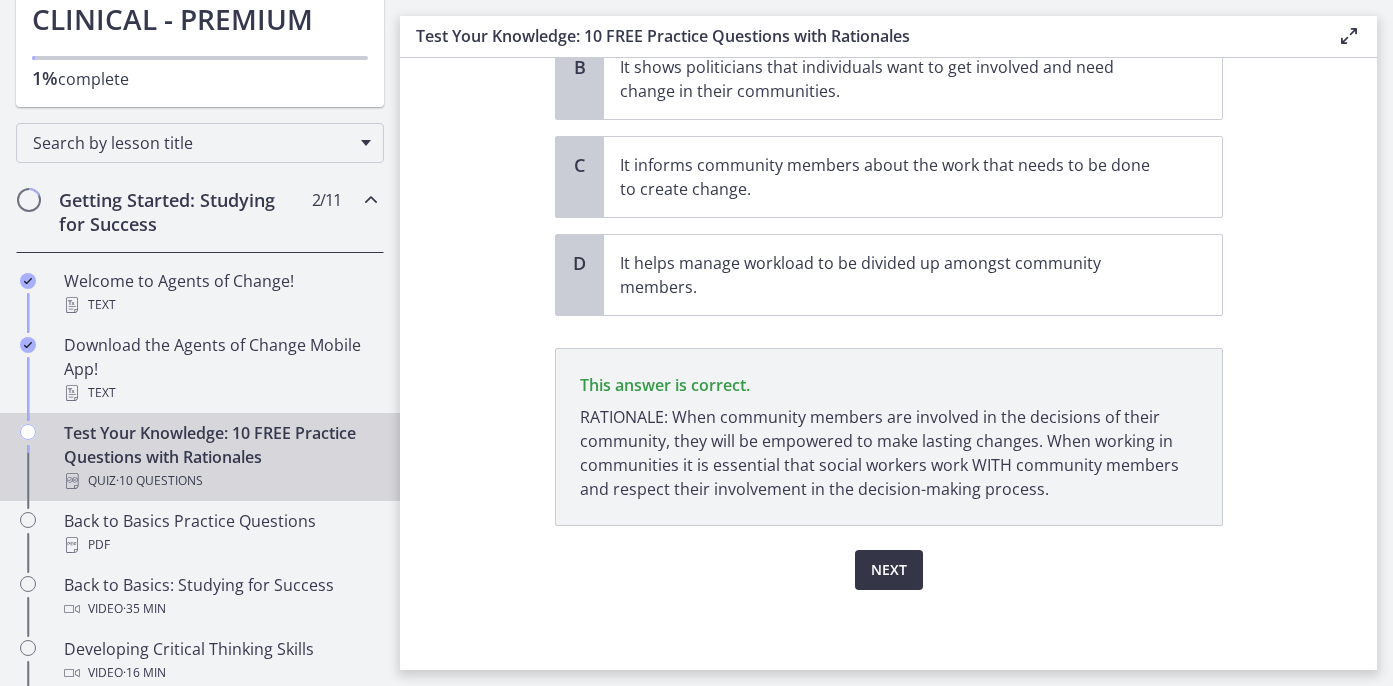 click on "Next" at bounding box center [889, 570] 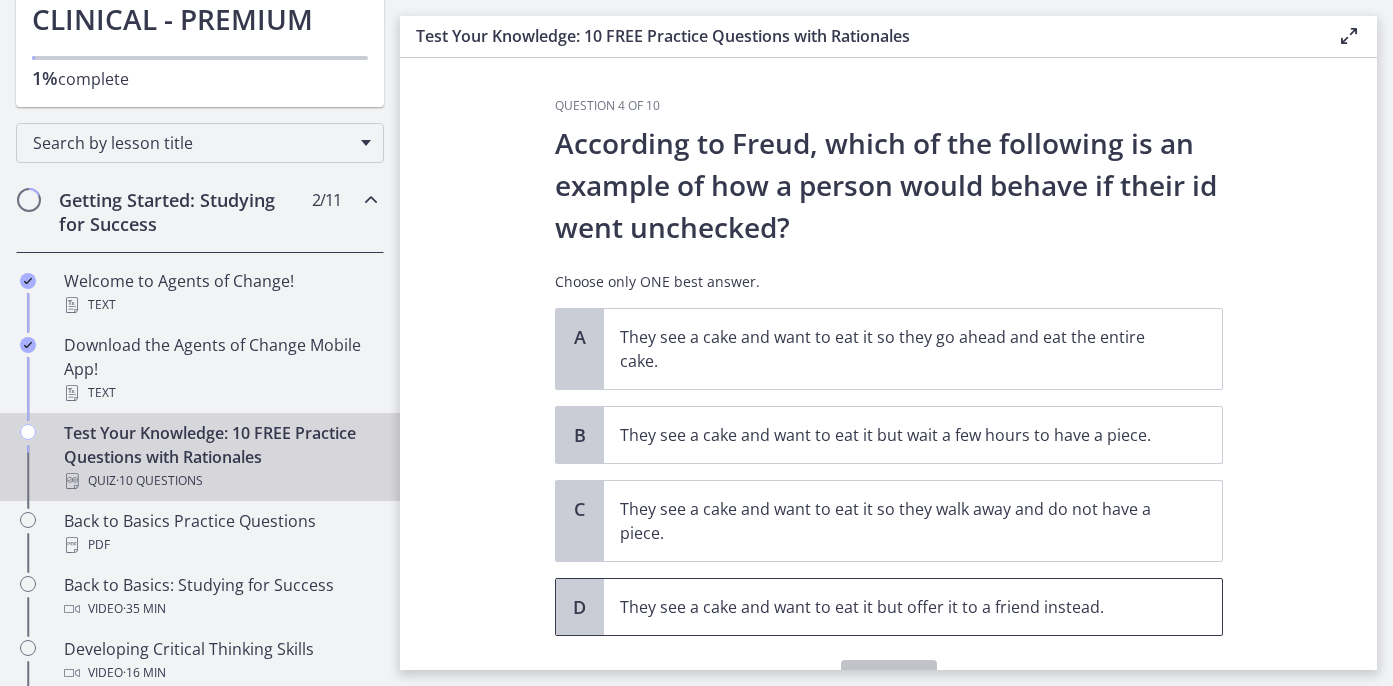 click on "They see a cake and want to eat it but offer it to a friend instead." at bounding box center (893, 607) 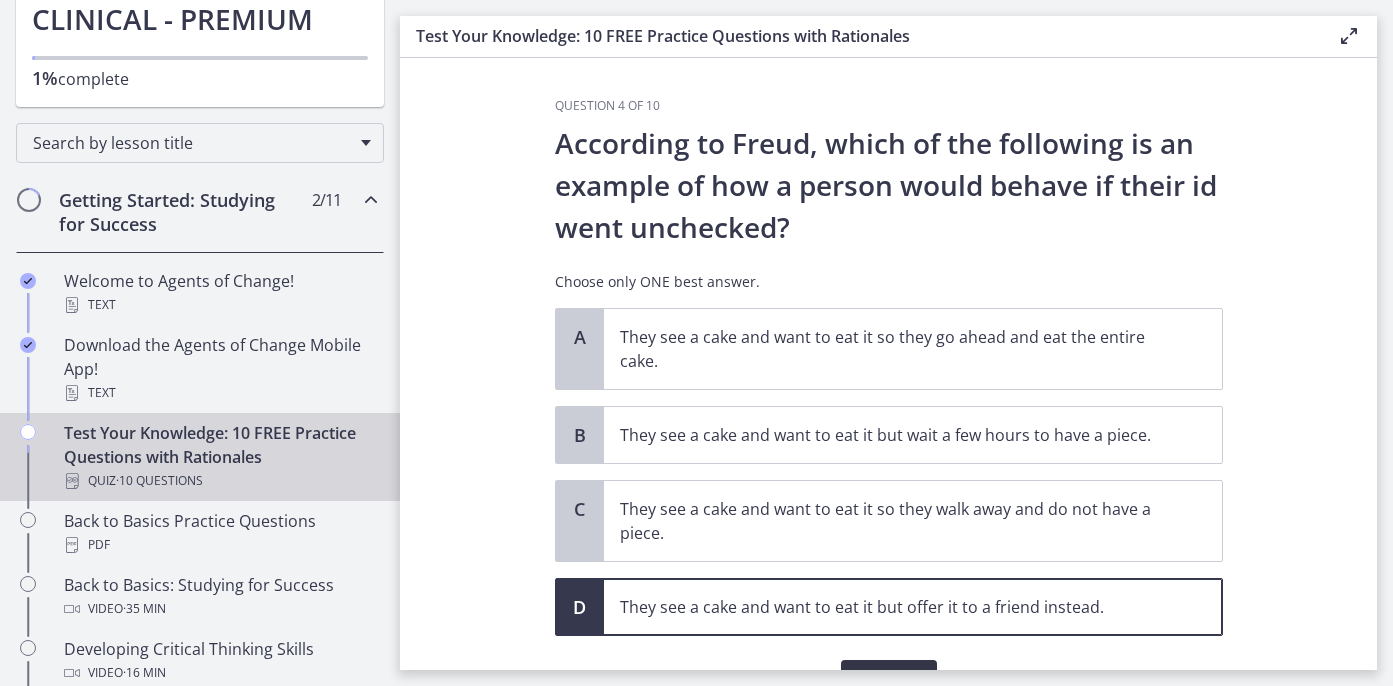 click on "Confirm" at bounding box center [889, 680] 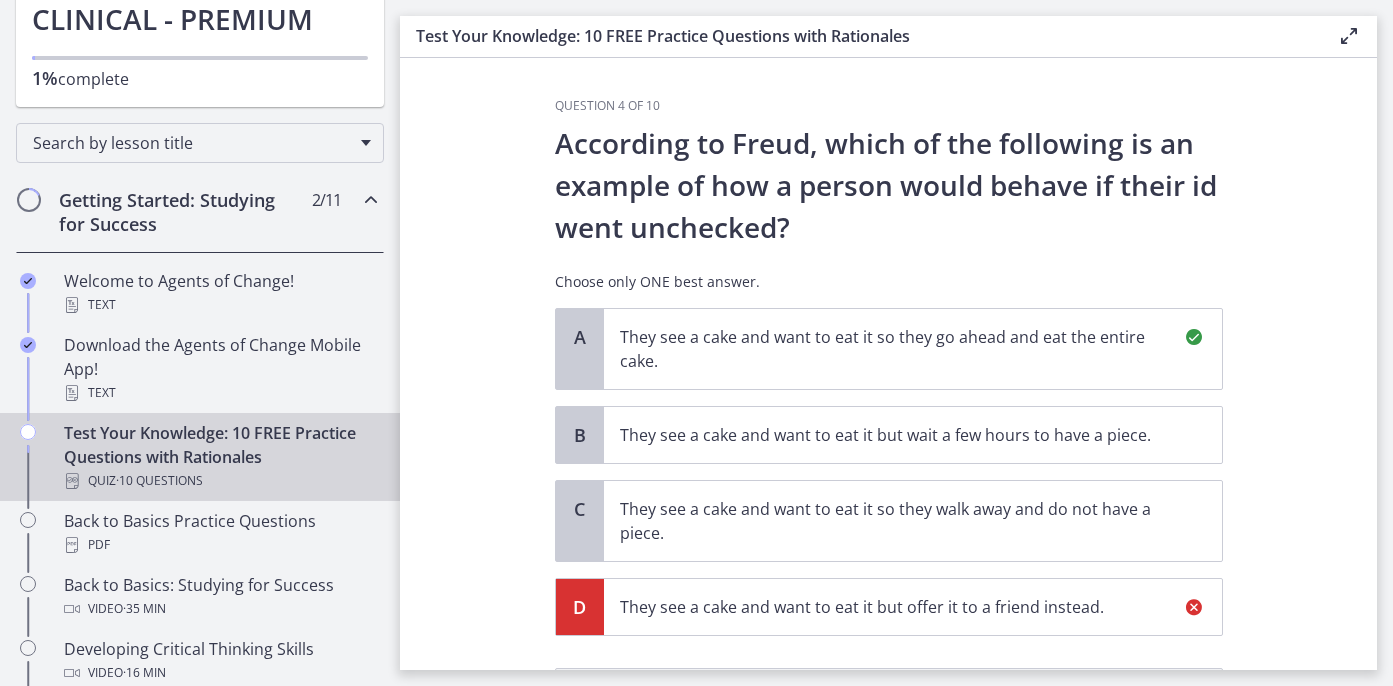scroll, scrollTop: 320, scrollLeft: 0, axis: vertical 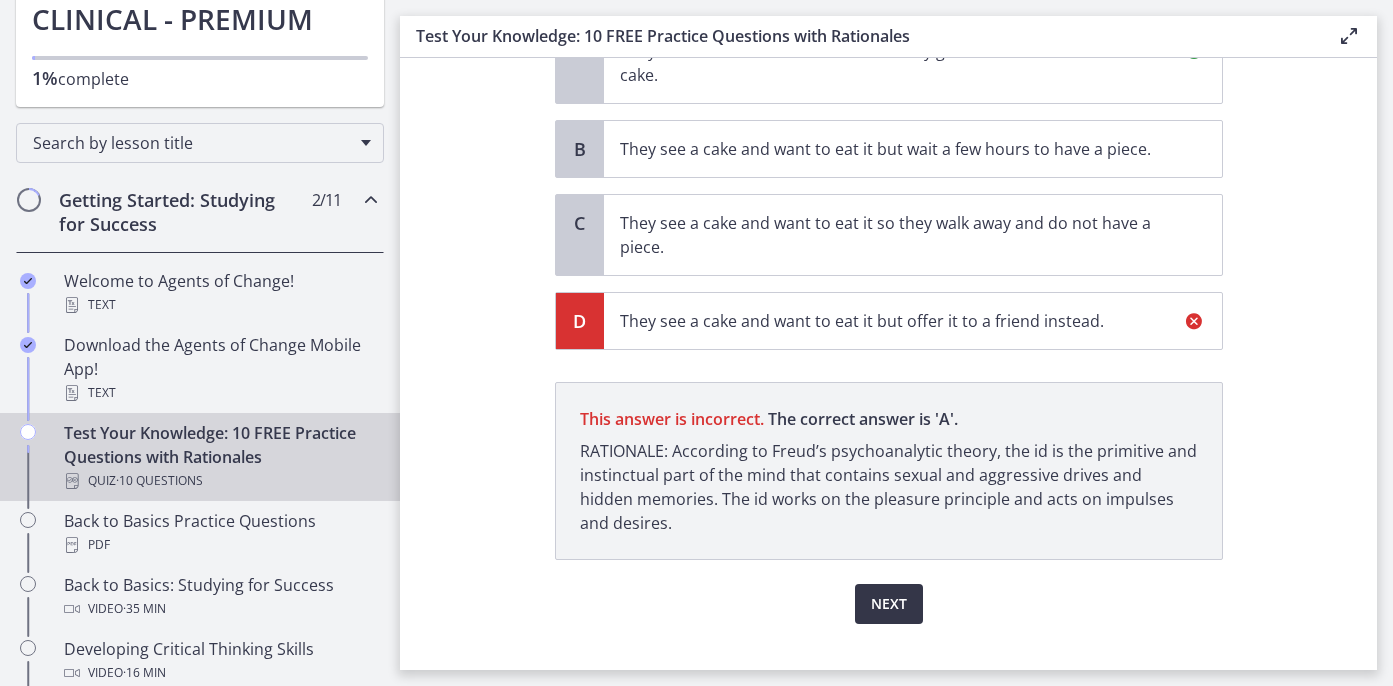 click on "Next" at bounding box center [889, 604] 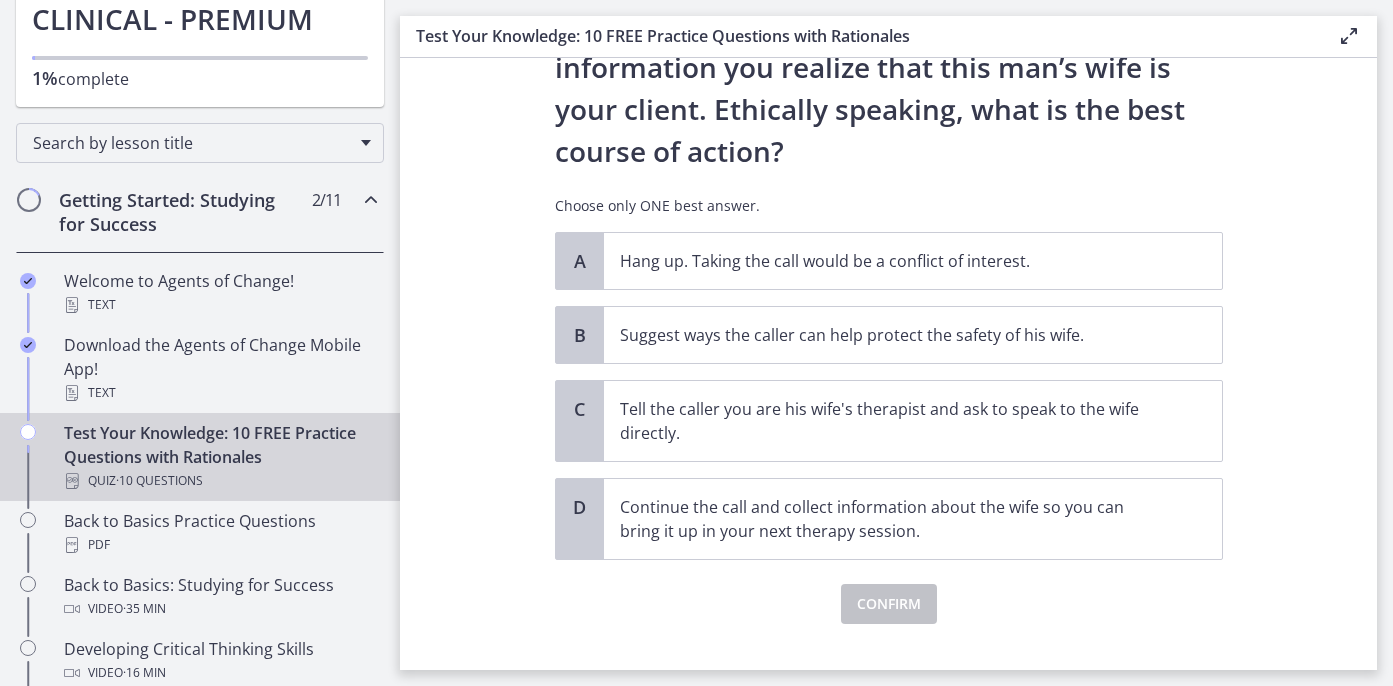 scroll, scrollTop: 0, scrollLeft: 0, axis: both 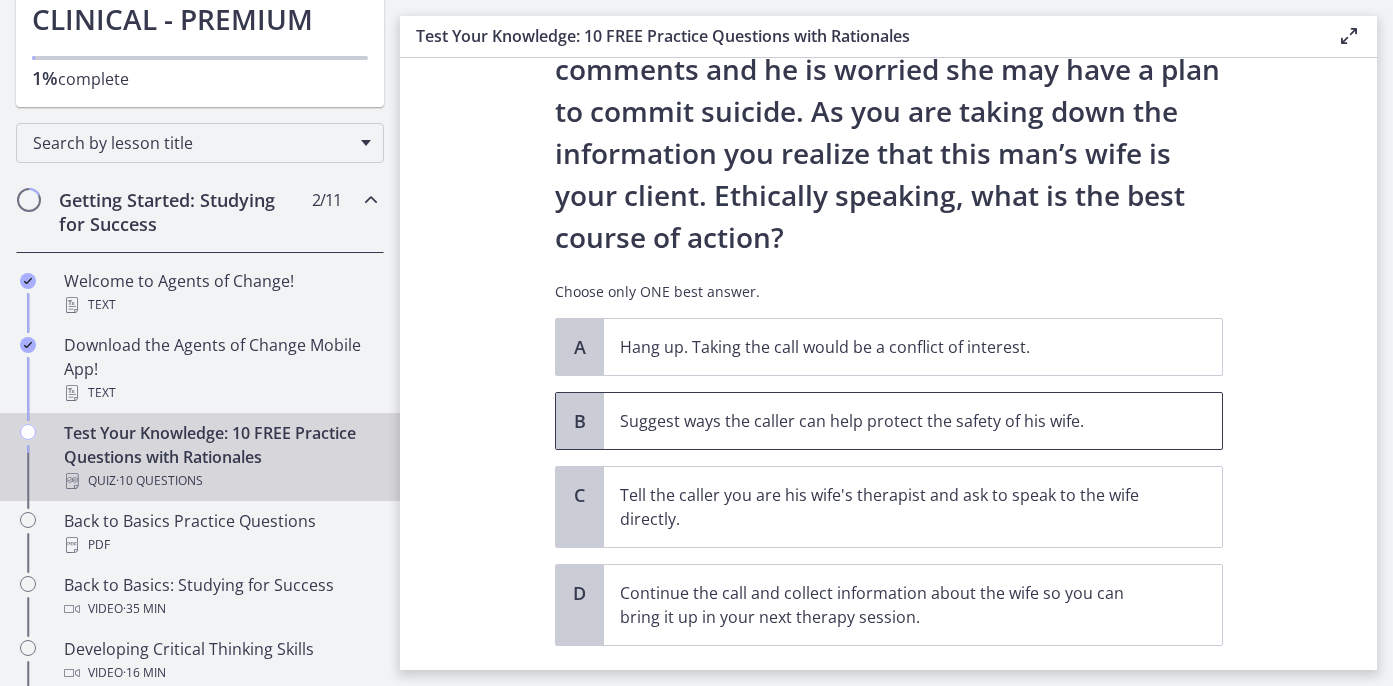 click on "Suggest ways the caller can help protect the safety of his wife." at bounding box center (893, 421) 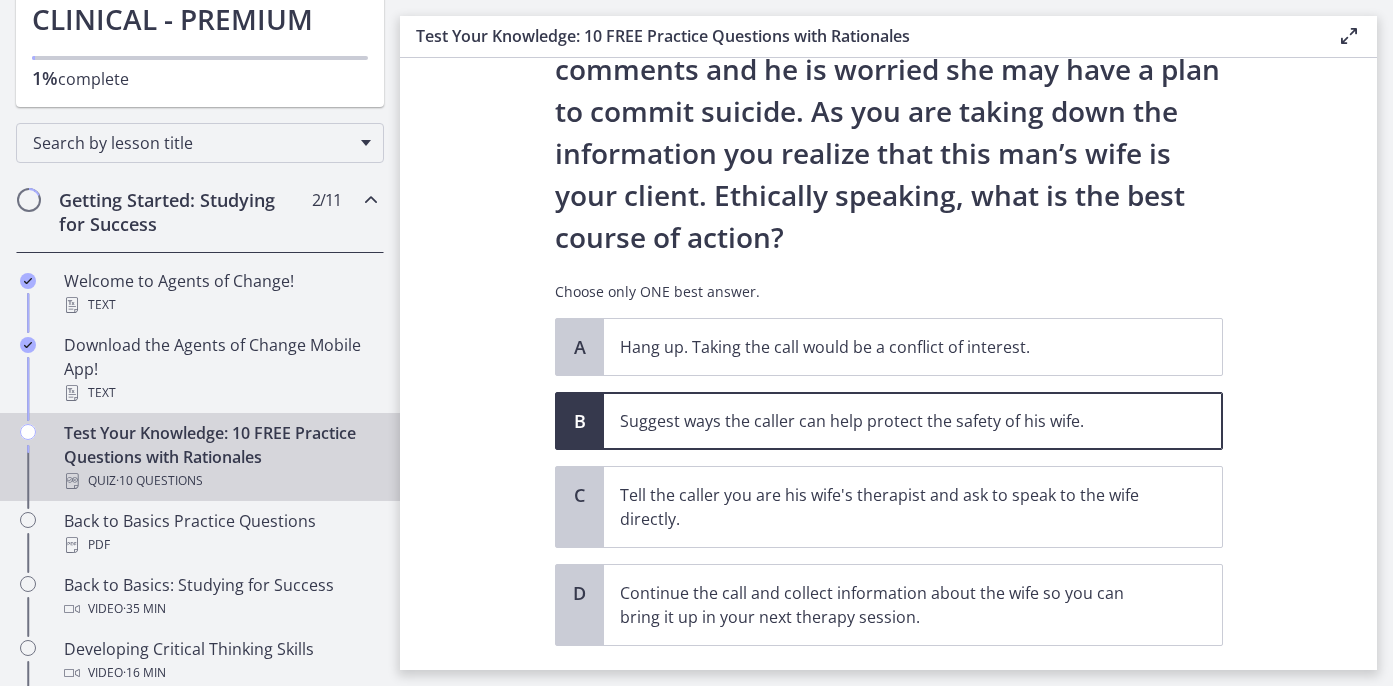 scroll, scrollTop: 320, scrollLeft: 0, axis: vertical 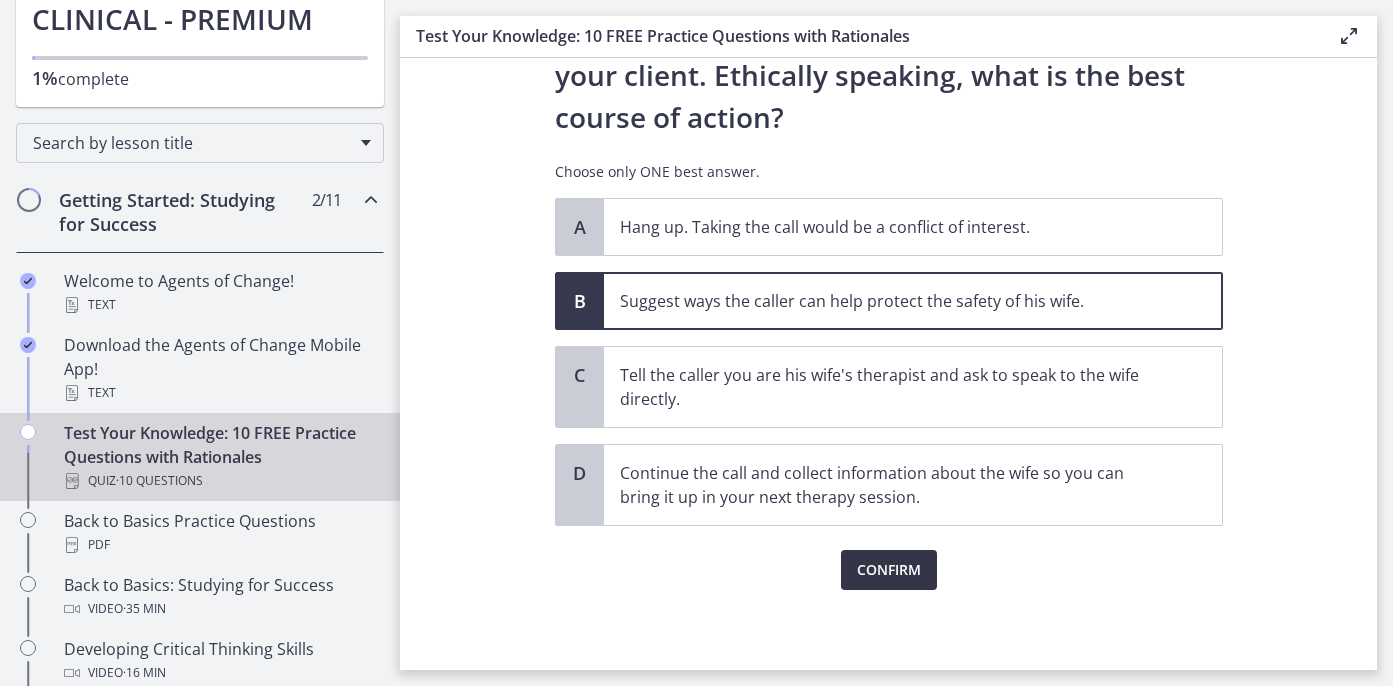 click on "Confirm" at bounding box center [889, 570] 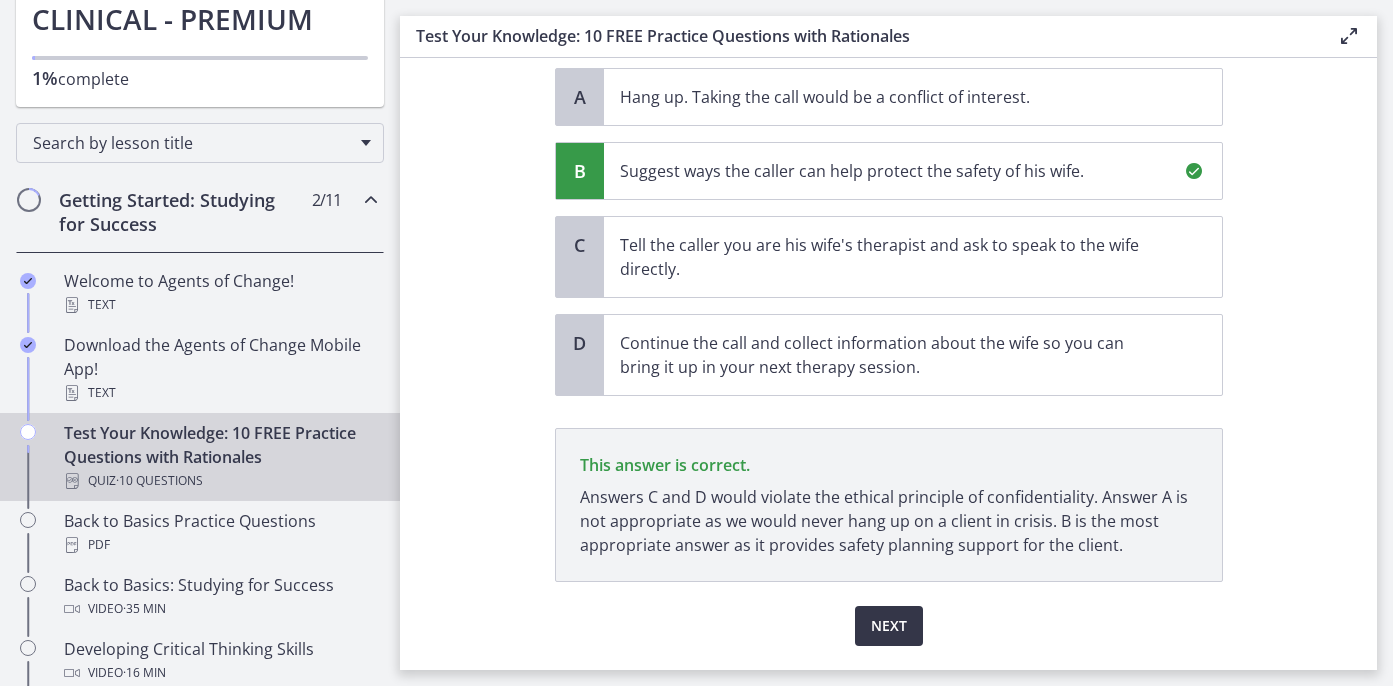 scroll, scrollTop: 506, scrollLeft: 0, axis: vertical 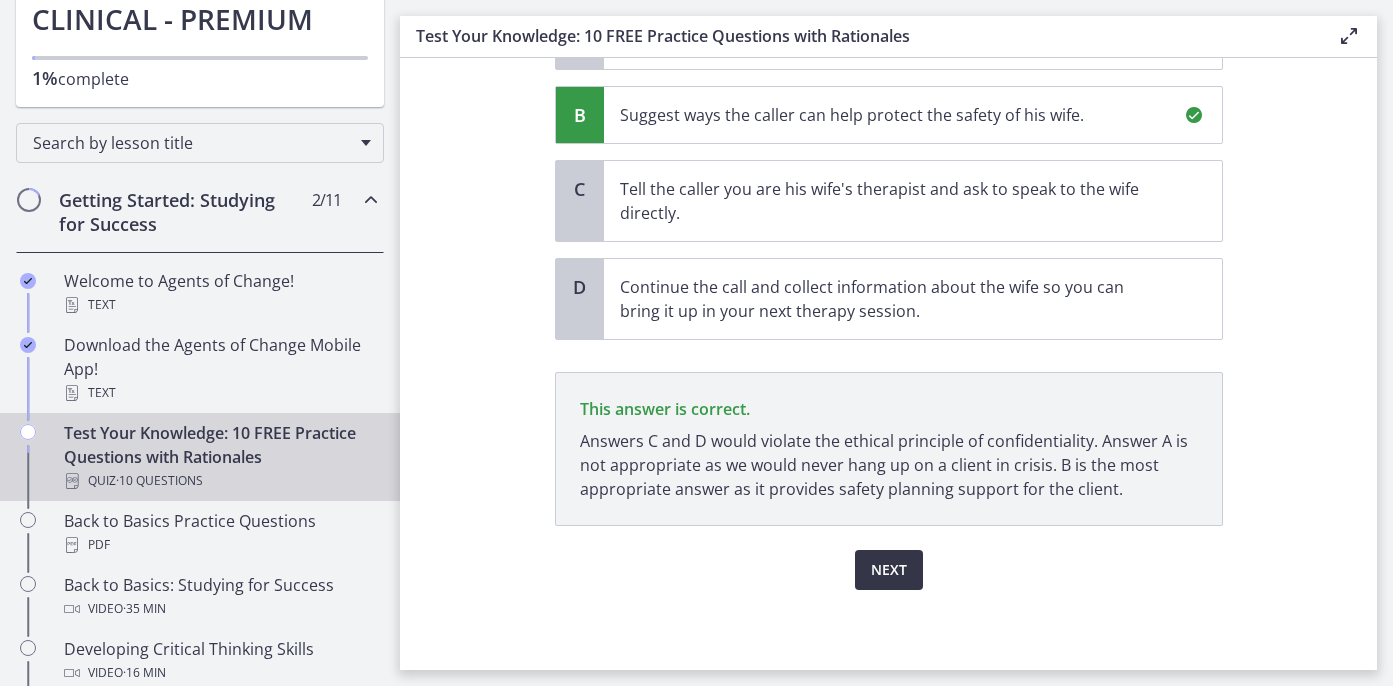 click on "Next" at bounding box center (889, 570) 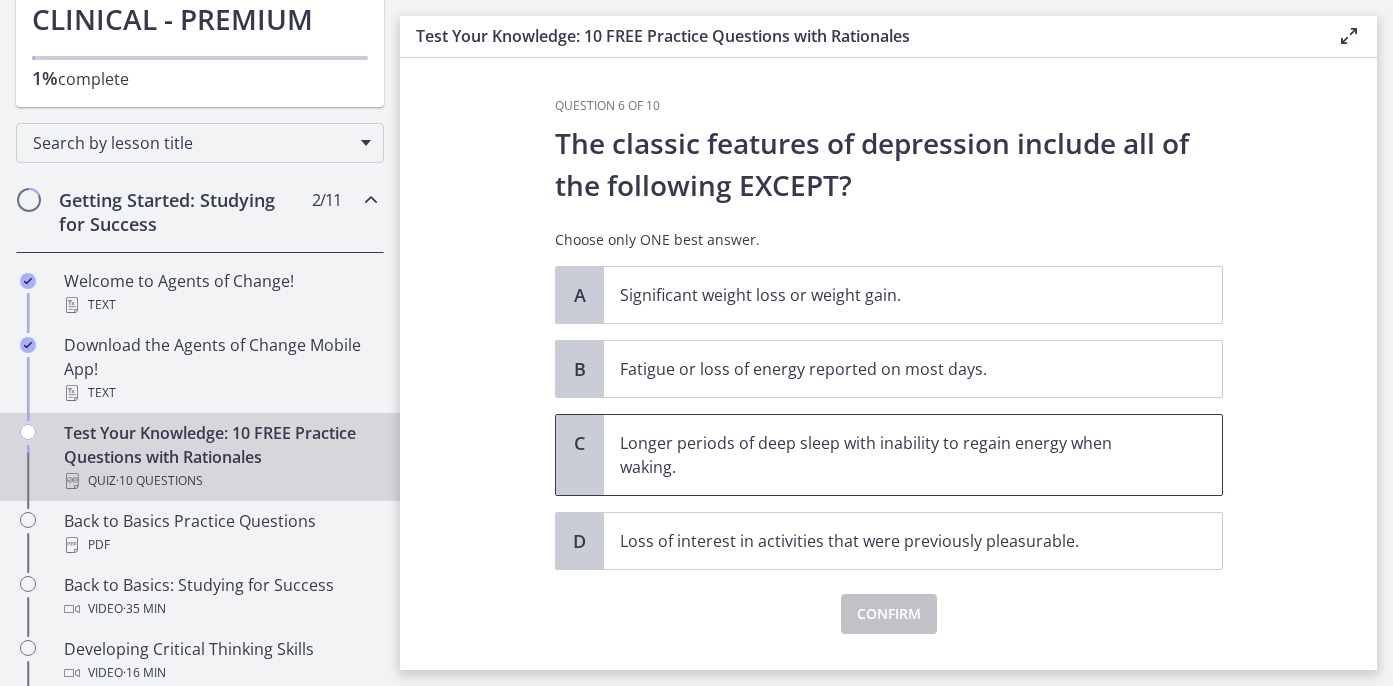 click on "Longer periods of deep sleep with inability to regain energy when waking." at bounding box center (893, 455) 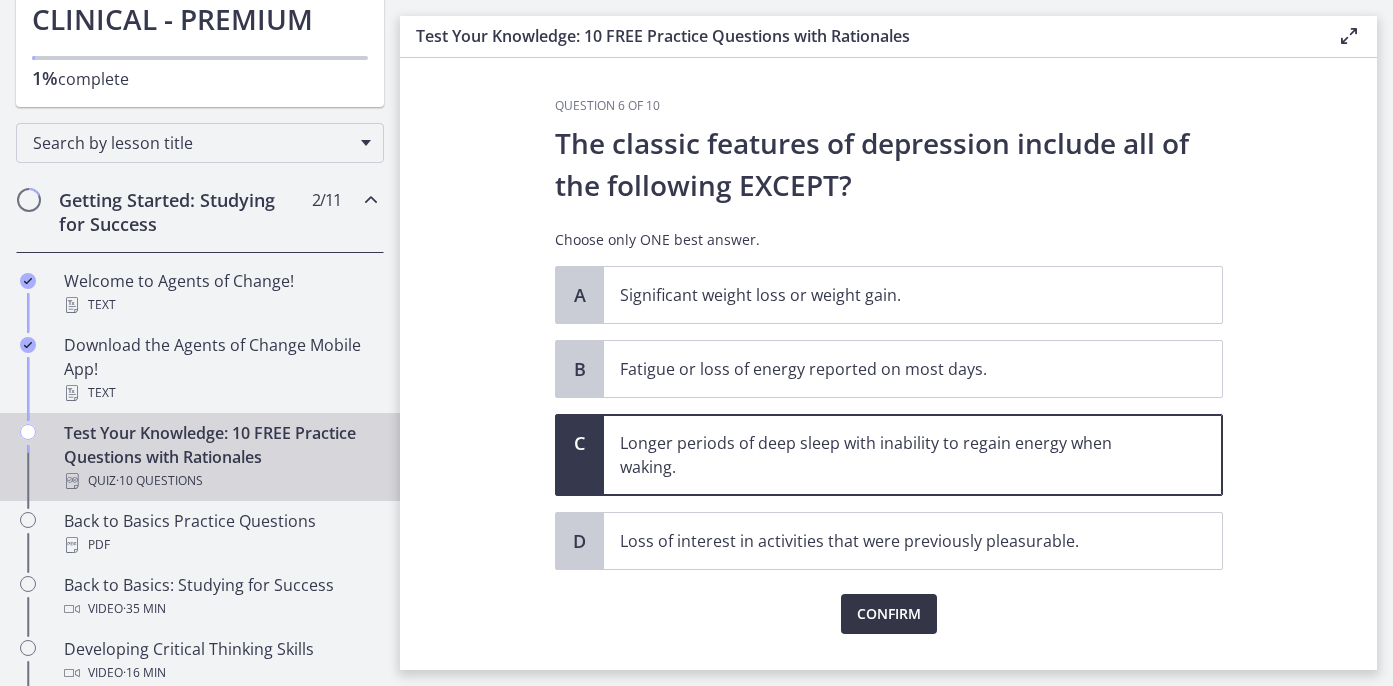 click on "Confirm" at bounding box center (889, 614) 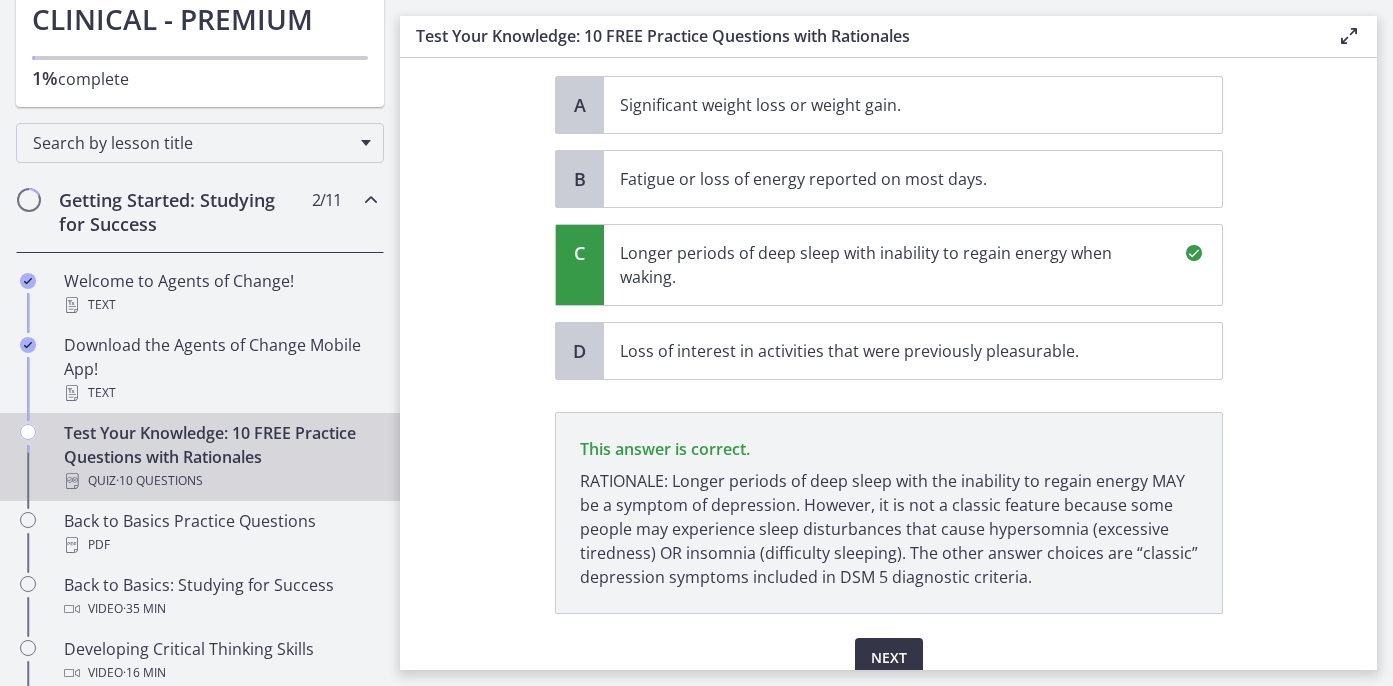 scroll, scrollTop: 278, scrollLeft: 0, axis: vertical 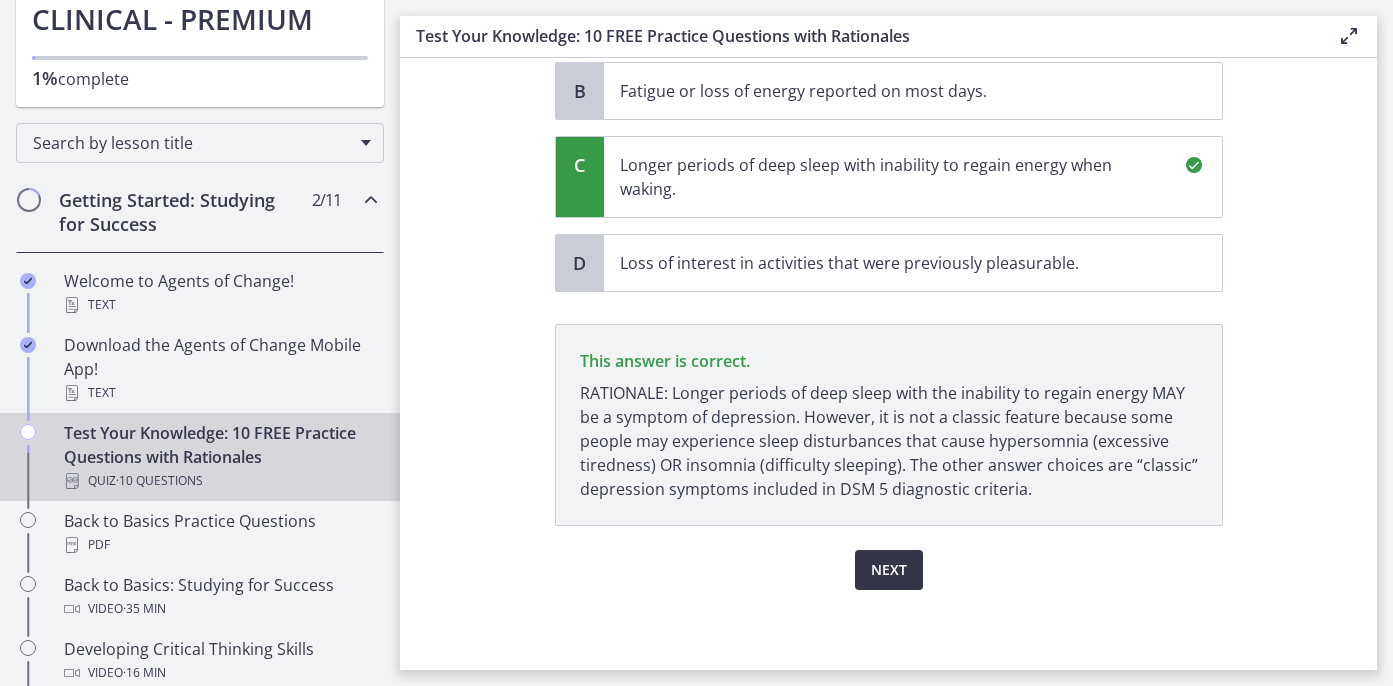 click on "Next" at bounding box center [889, 570] 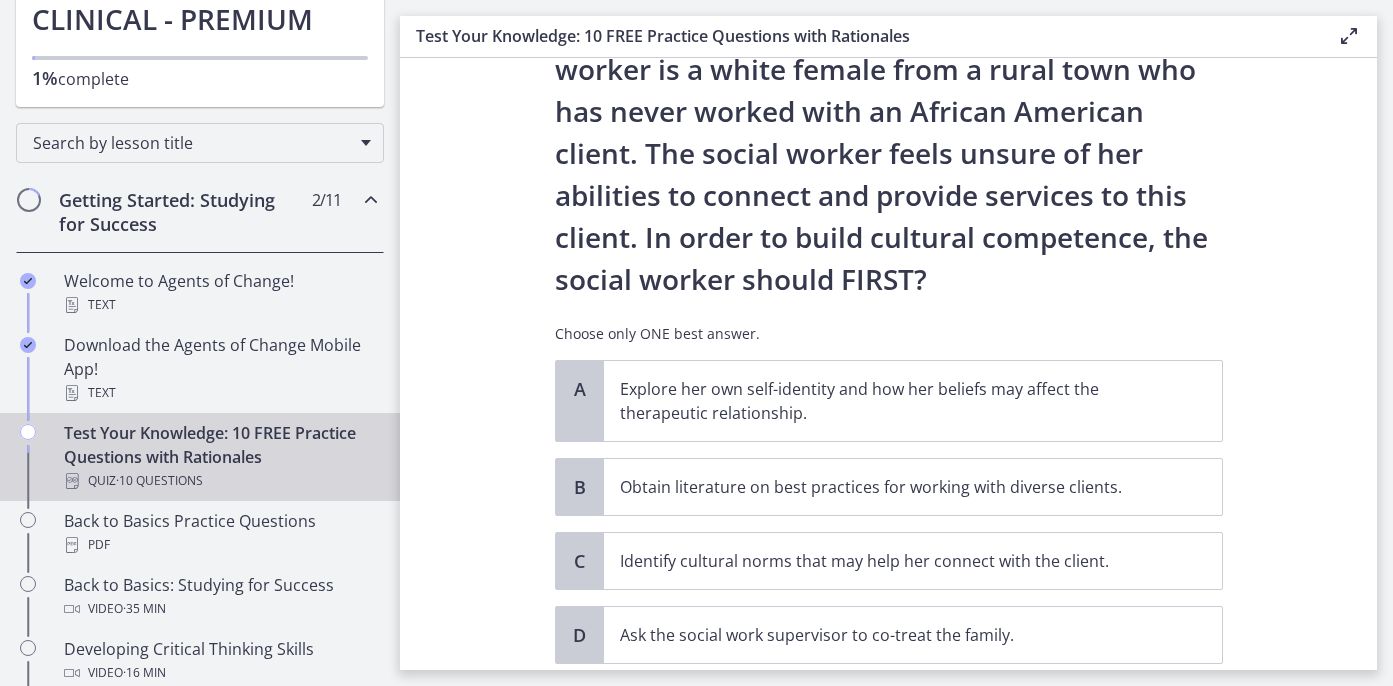 scroll, scrollTop: 202, scrollLeft: 0, axis: vertical 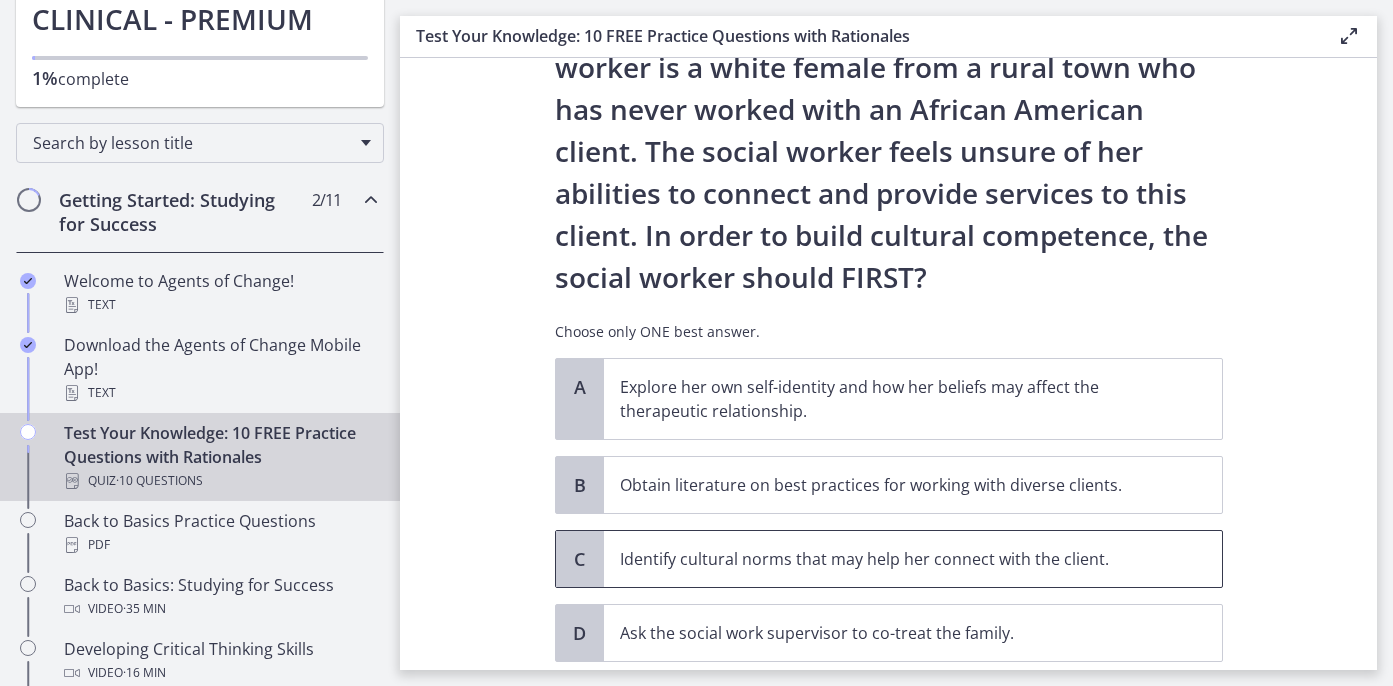click on "Identify cultural norms that may help her connect with the client." at bounding box center (913, 559) 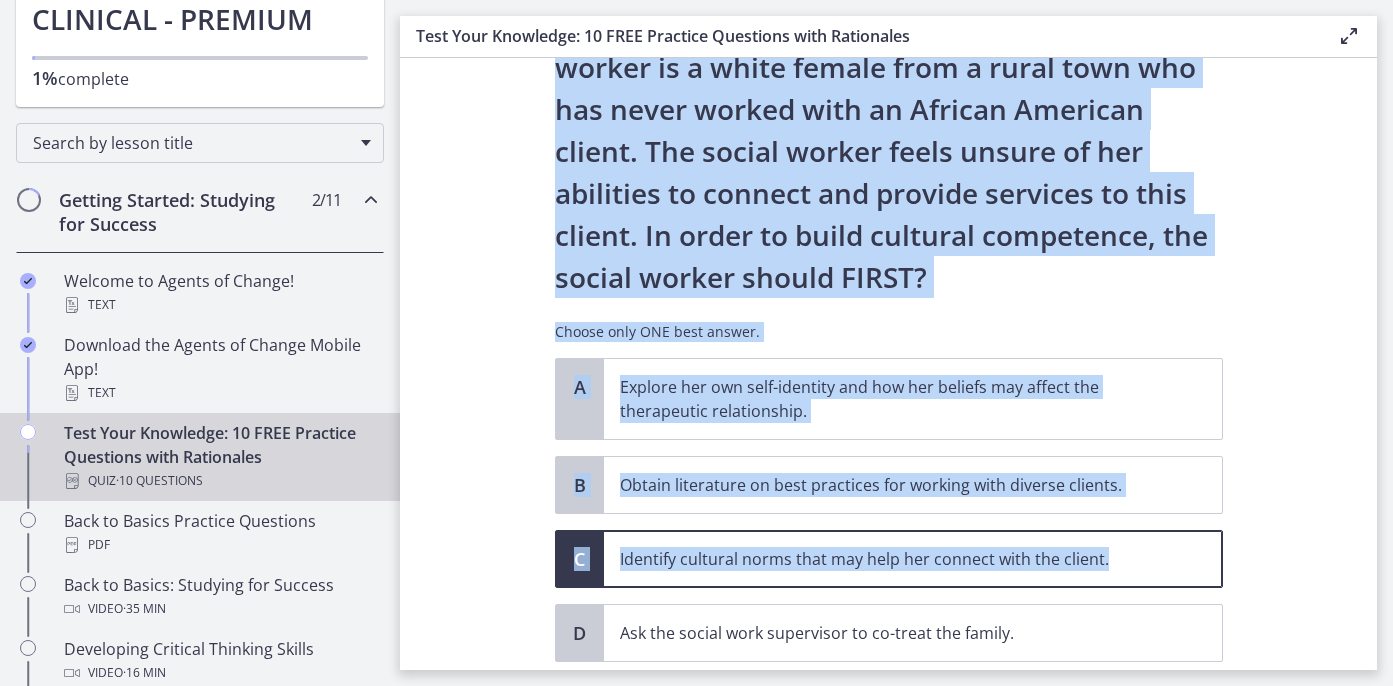 drag, startPoint x: 1381, startPoint y: 468, endPoint x: 1350, endPoint y: 562, distance: 98.9798 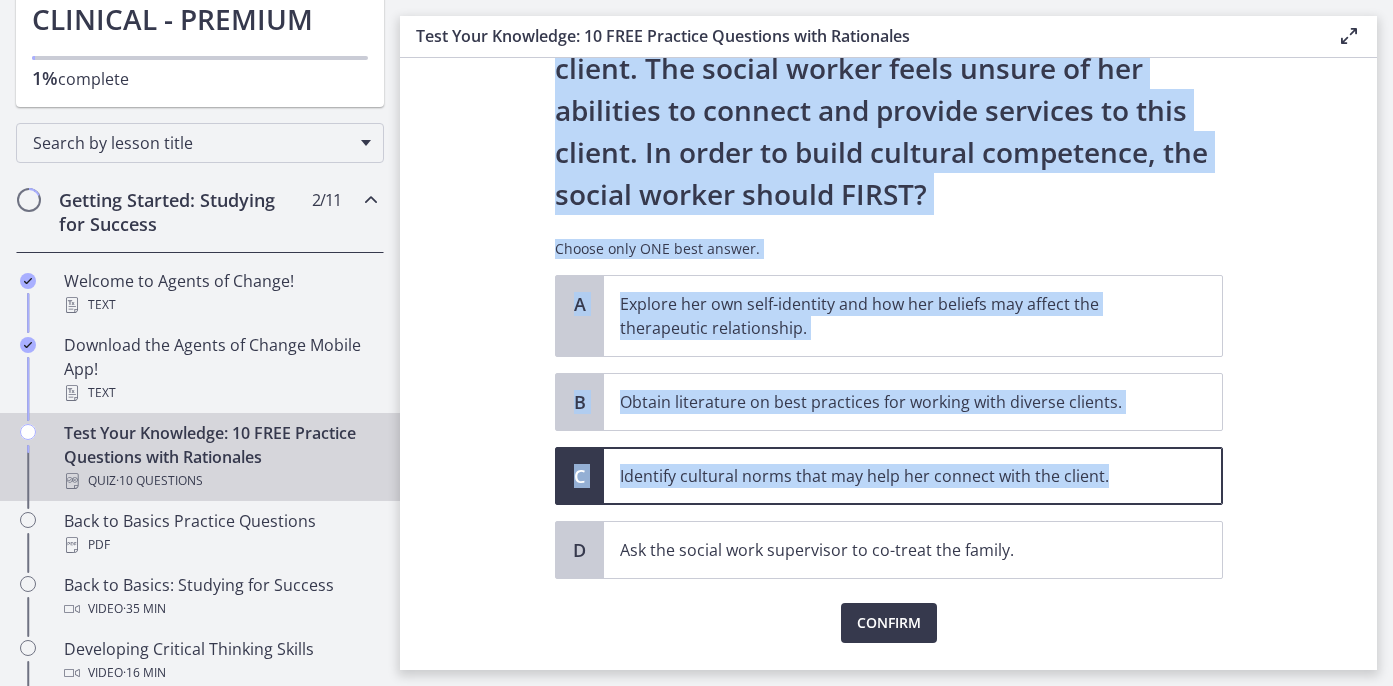 scroll, scrollTop: 338, scrollLeft: 0, axis: vertical 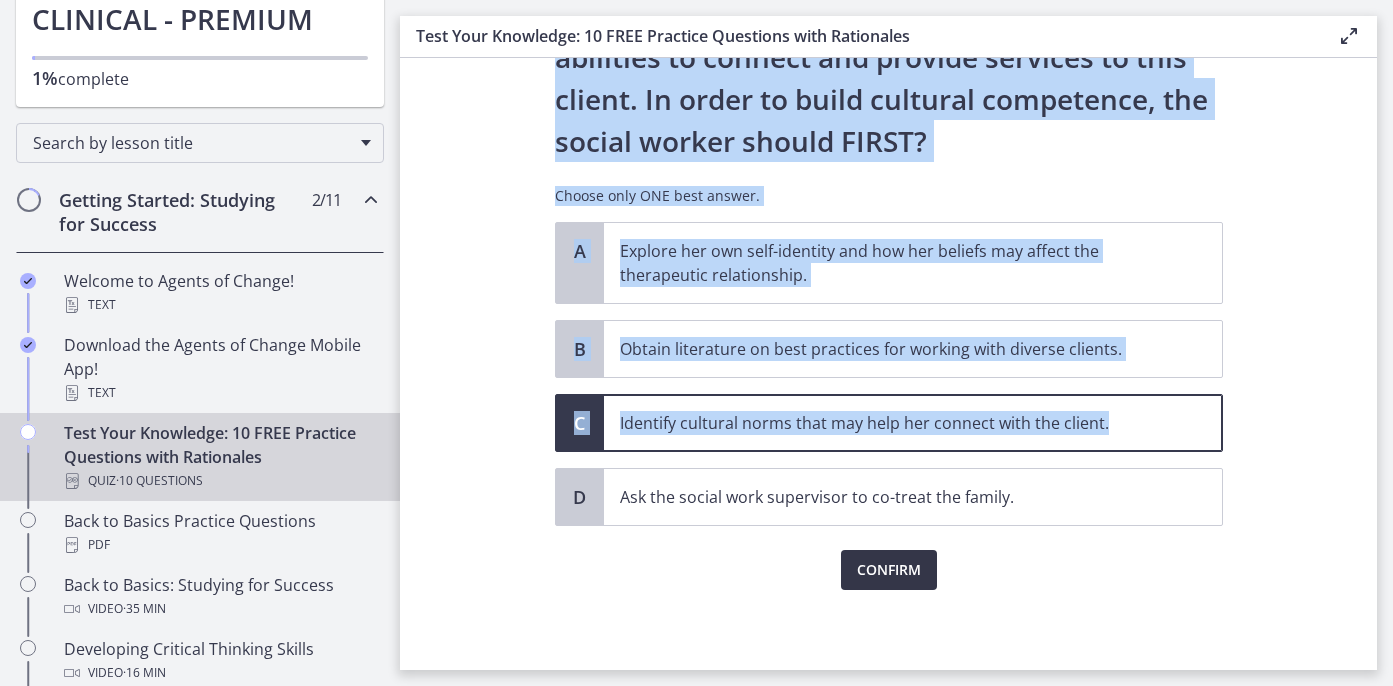 click on "Confirm" at bounding box center (889, 570) 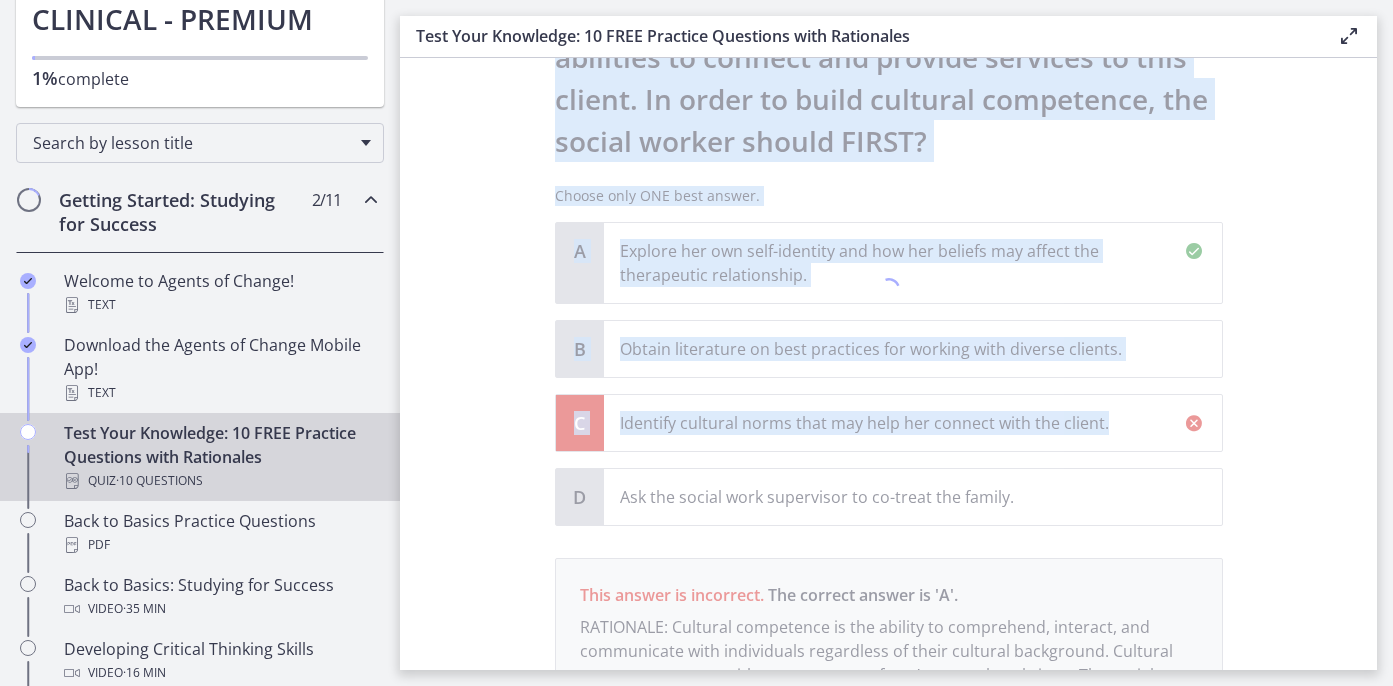 click at bounding box center [889, 292] 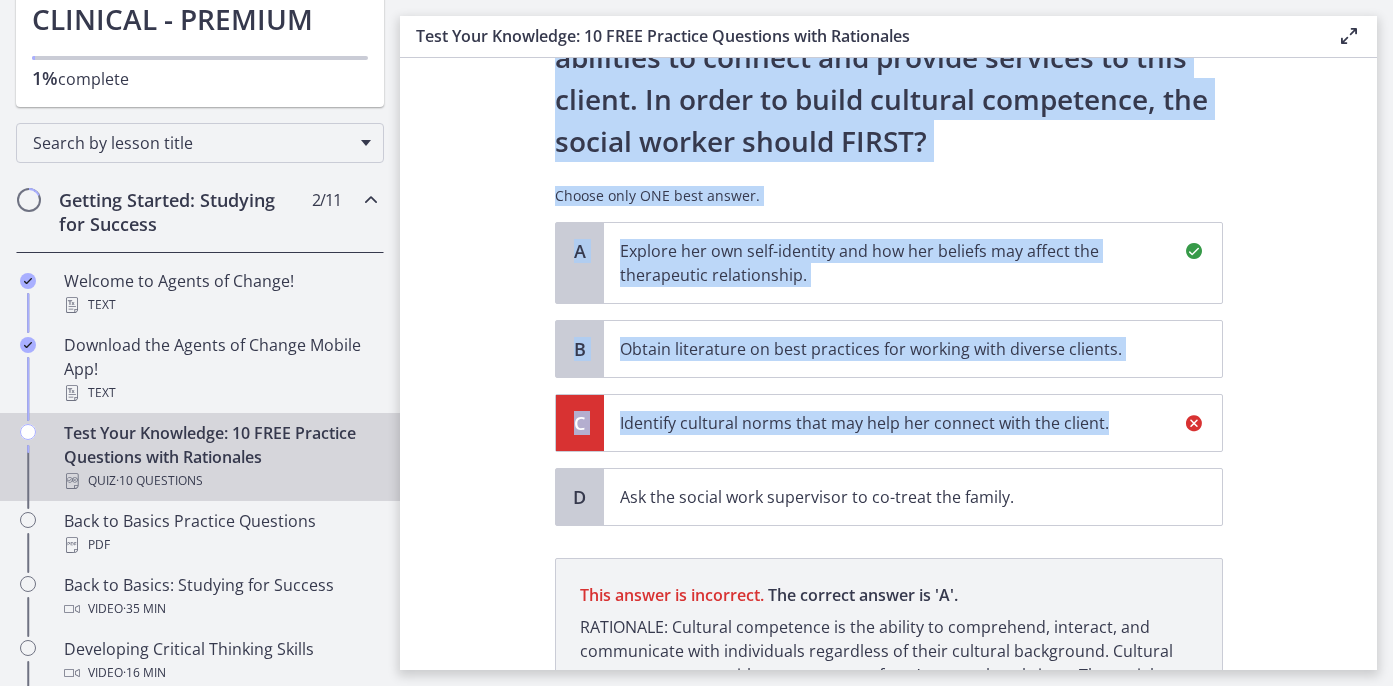 scroll, scrollTop: 572, scrollLeft: 0, axis: vertical 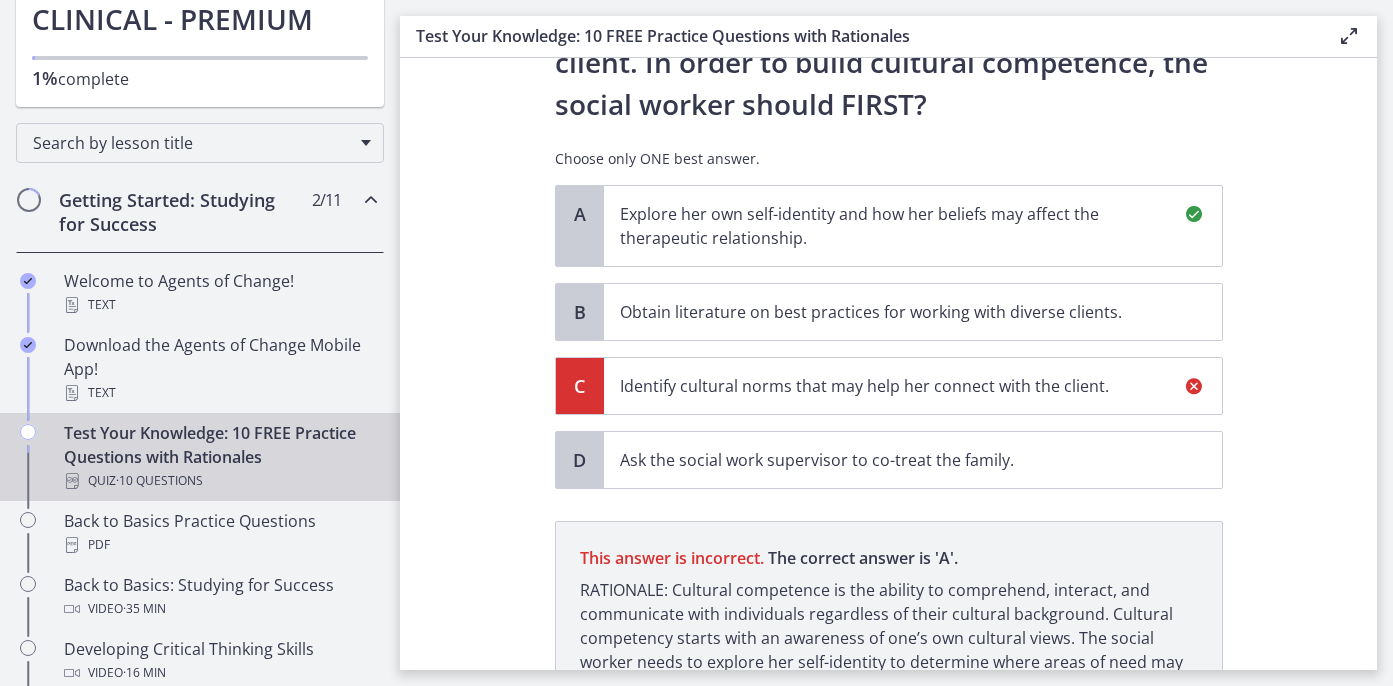 click on "Question   7   of   10
A new social worker at a Head Start program has been assigned to work with an African American woman and her two young children. The social worker is a white female from a rural town who has never worked with an African American client. The social worker feels unsure of her abilities to connect and provide services to this client. In order to build cultural competence, the social worker should FIRST?
Choose only ONE best answer.
A
Explore her own self-identity and how her beliefs may affect the therapeutic relationship.
B
Obtain literature on best practices for working with diverse clients.
C
D" at bounding box center (888, 364) 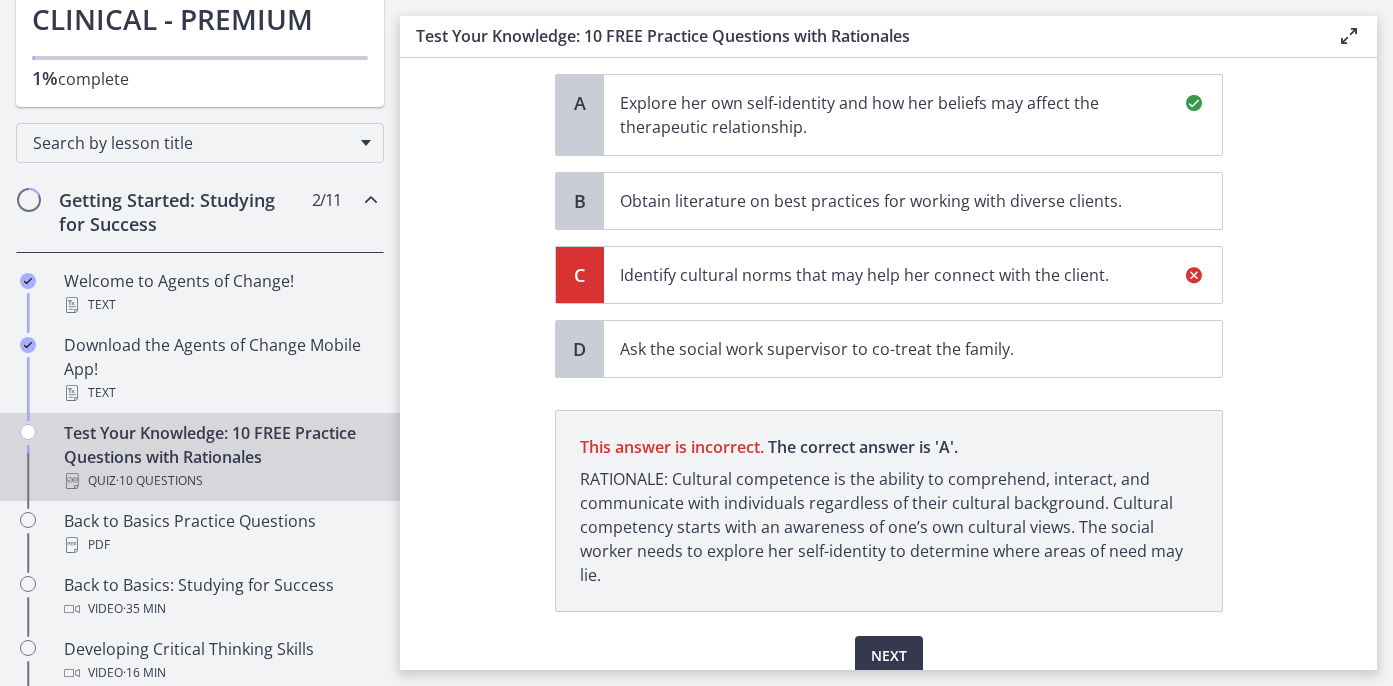 scroll, scrollTop: 567, scrollLeft: 0, axis: vertical 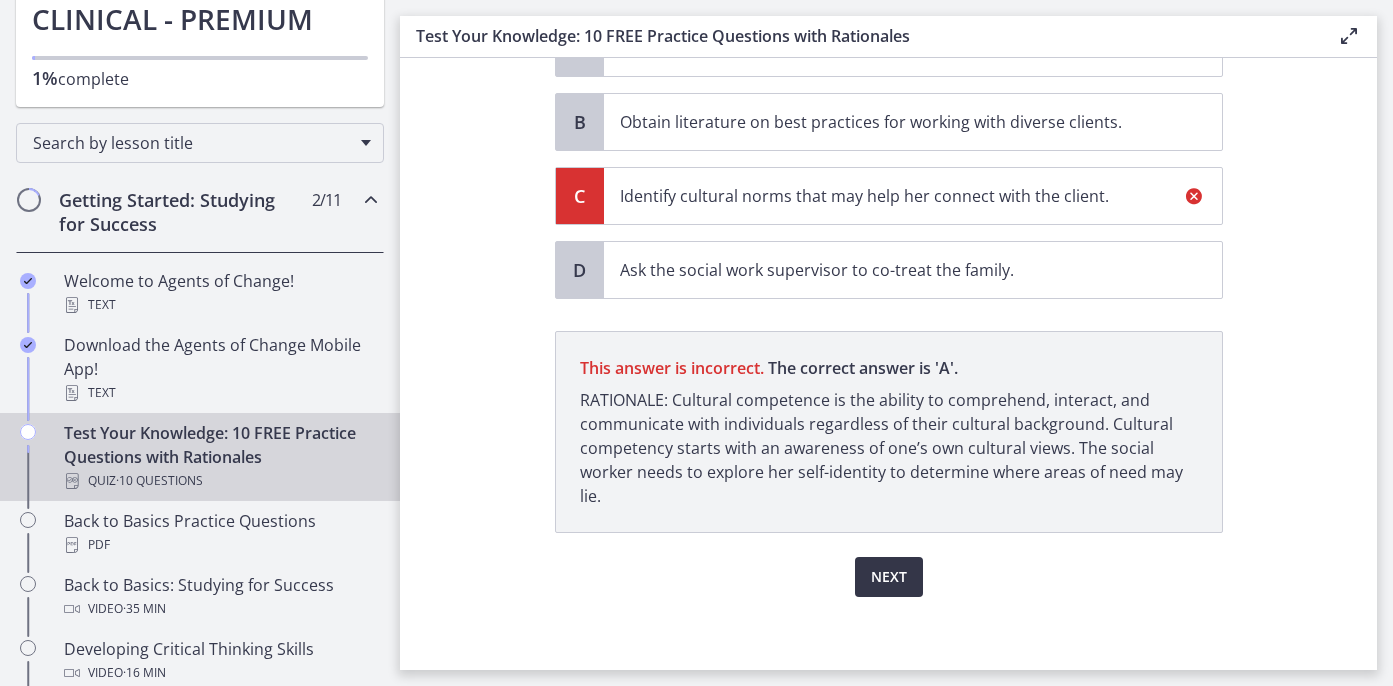 click on "Next" at bounding box center [889, 577] 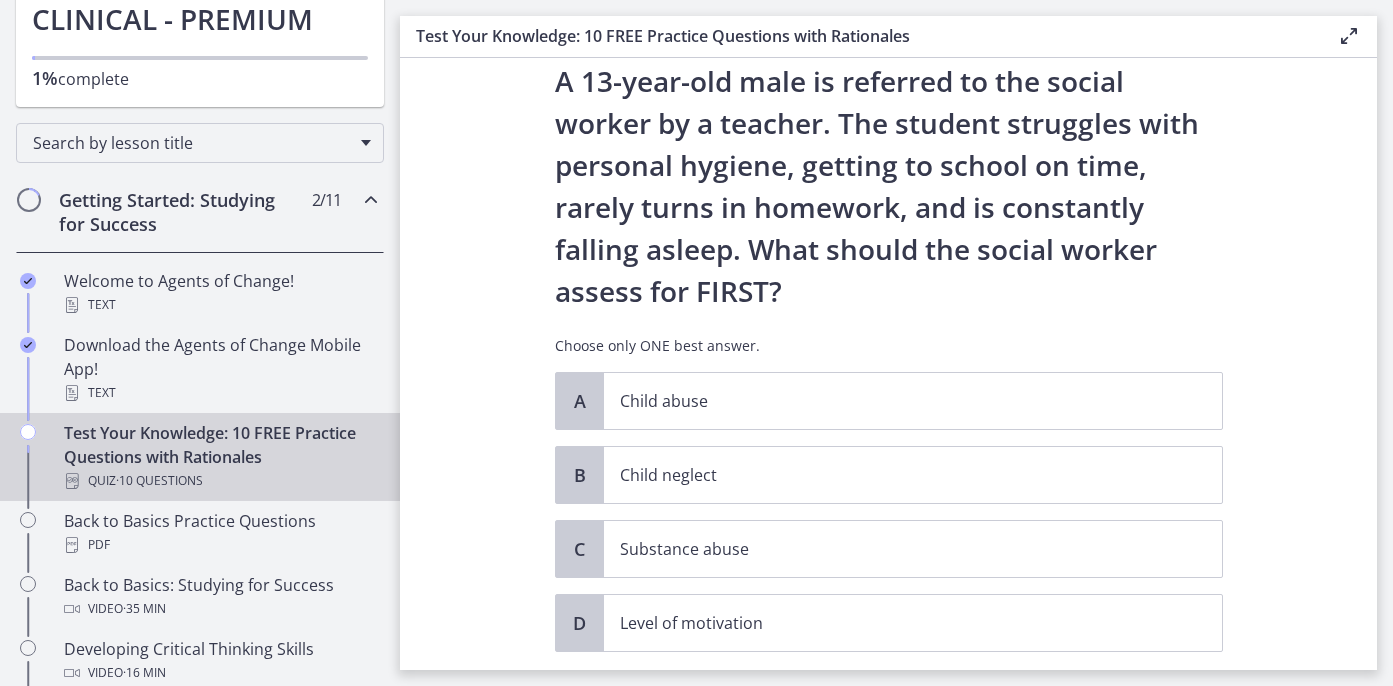 scroll, scrollTop: 70, scrollLeft: 0, axis: vertical 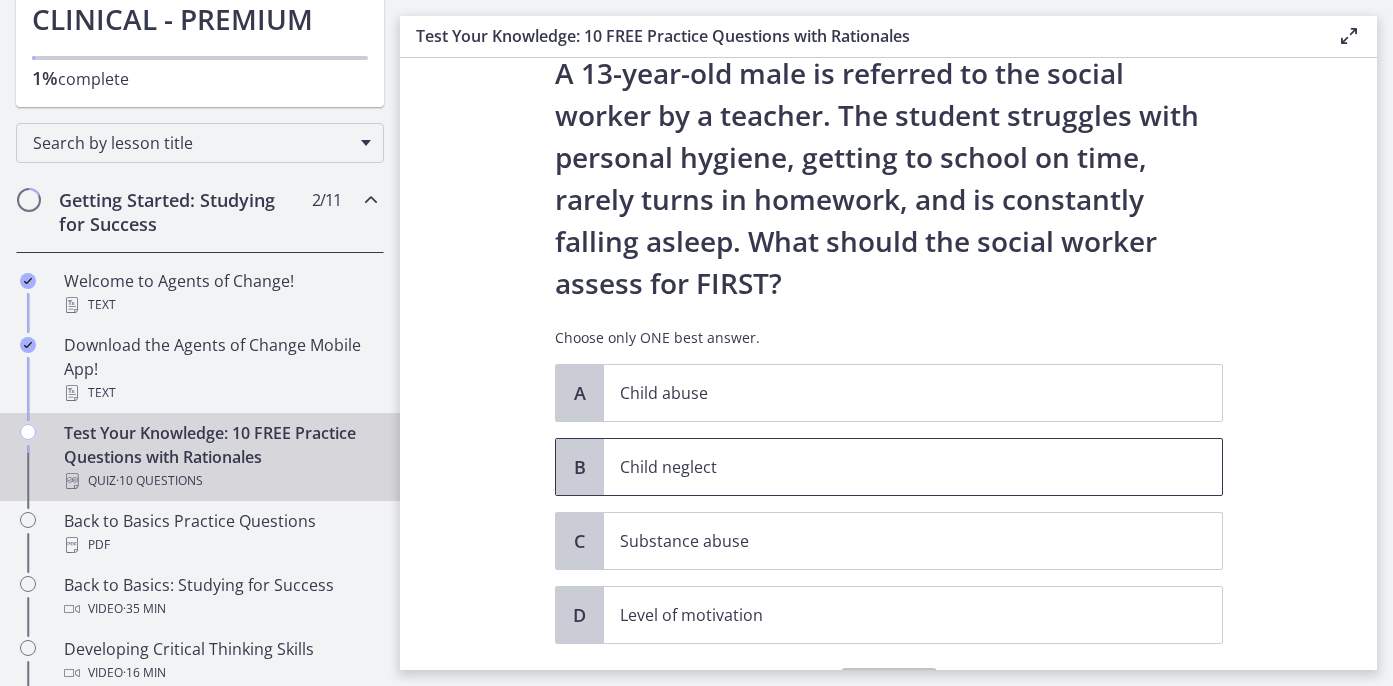 click on "Child neglect" at bounding box center (893, 467) 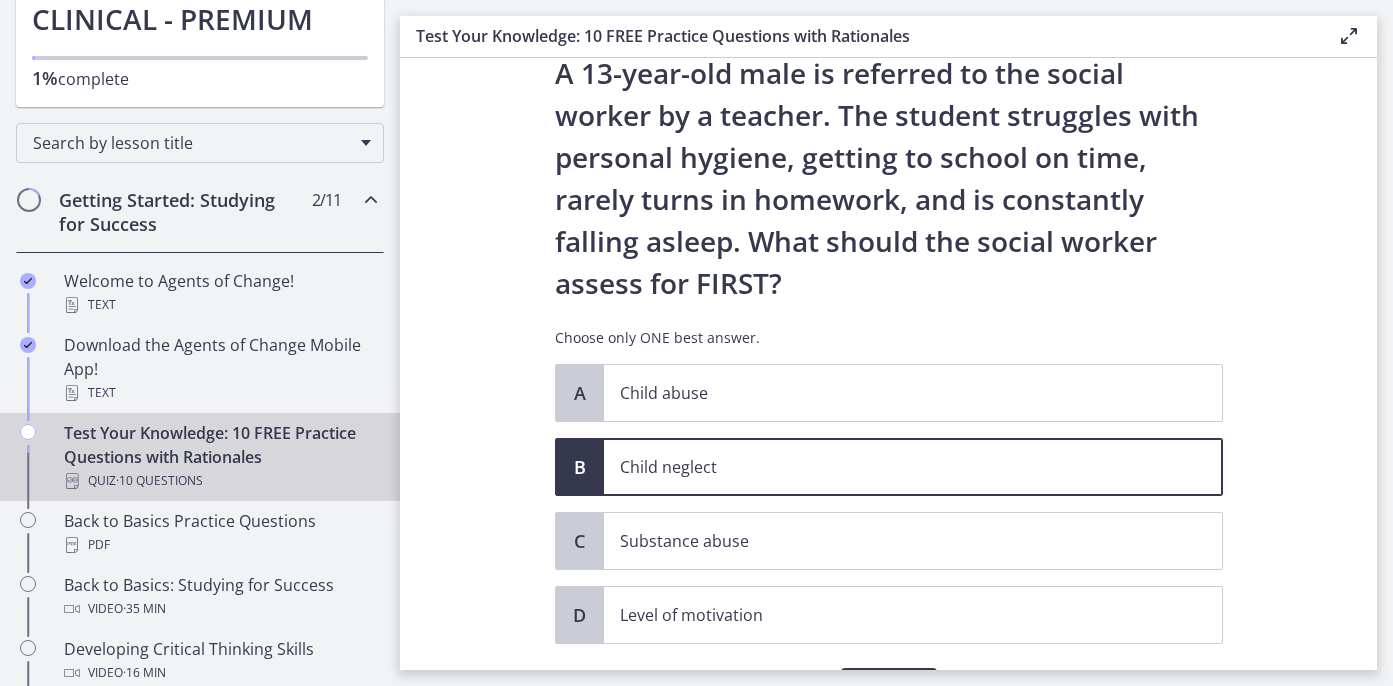 scroll, scrollTop: 188, scrollLeft: 0, axis: vertical 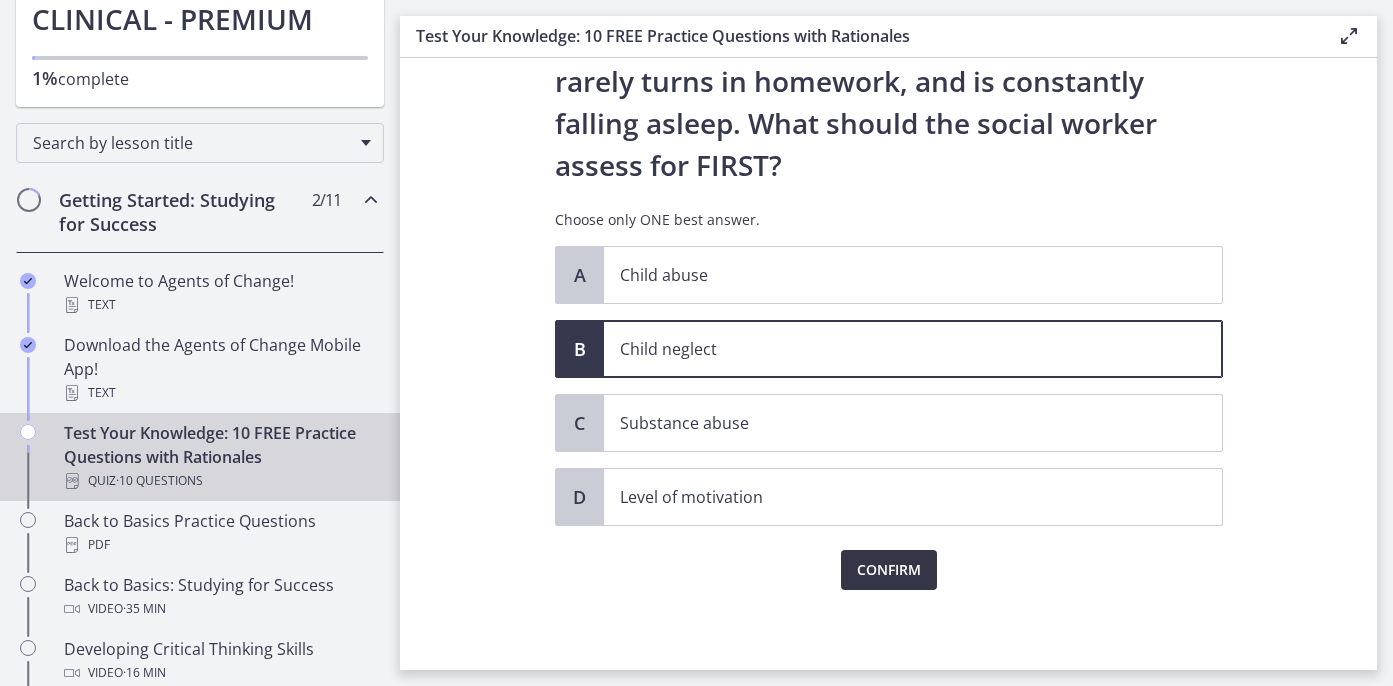 click on "Confirm" at bounding box center [889, 570] 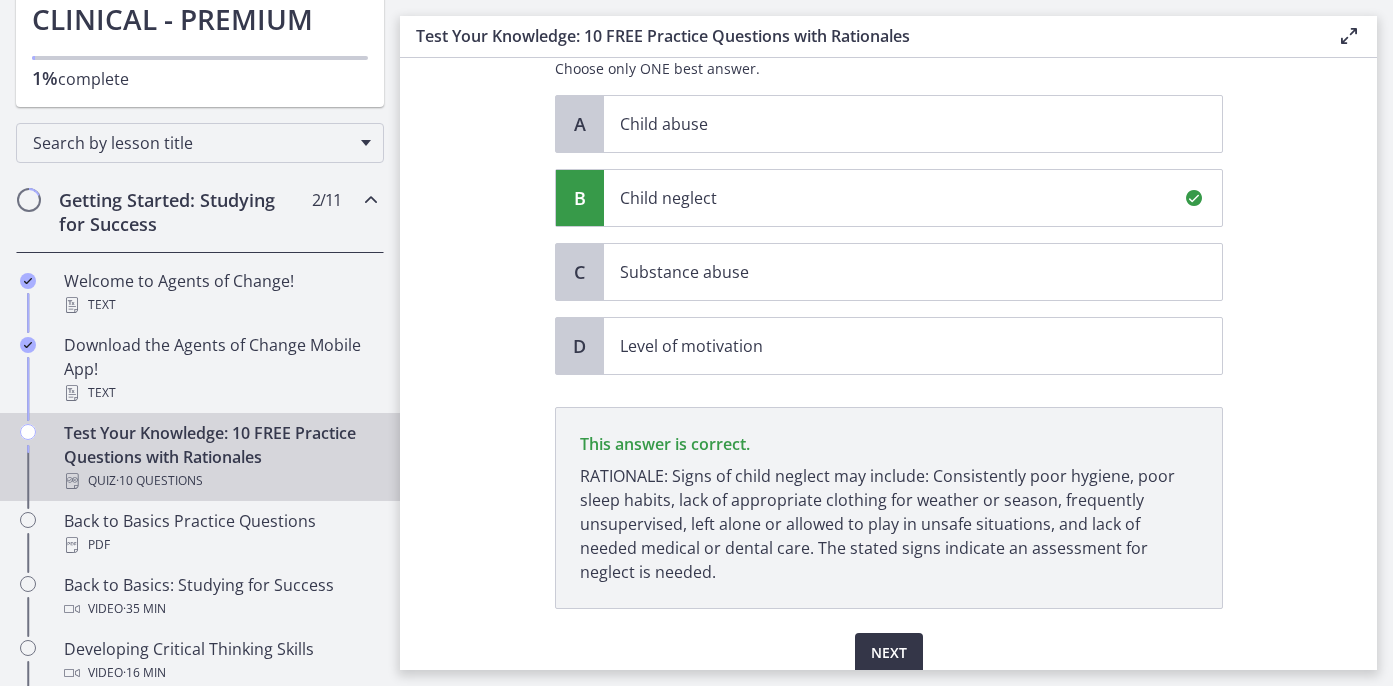 scroll, scrollTop: 422, scrollLeft: 0, axis: vertical 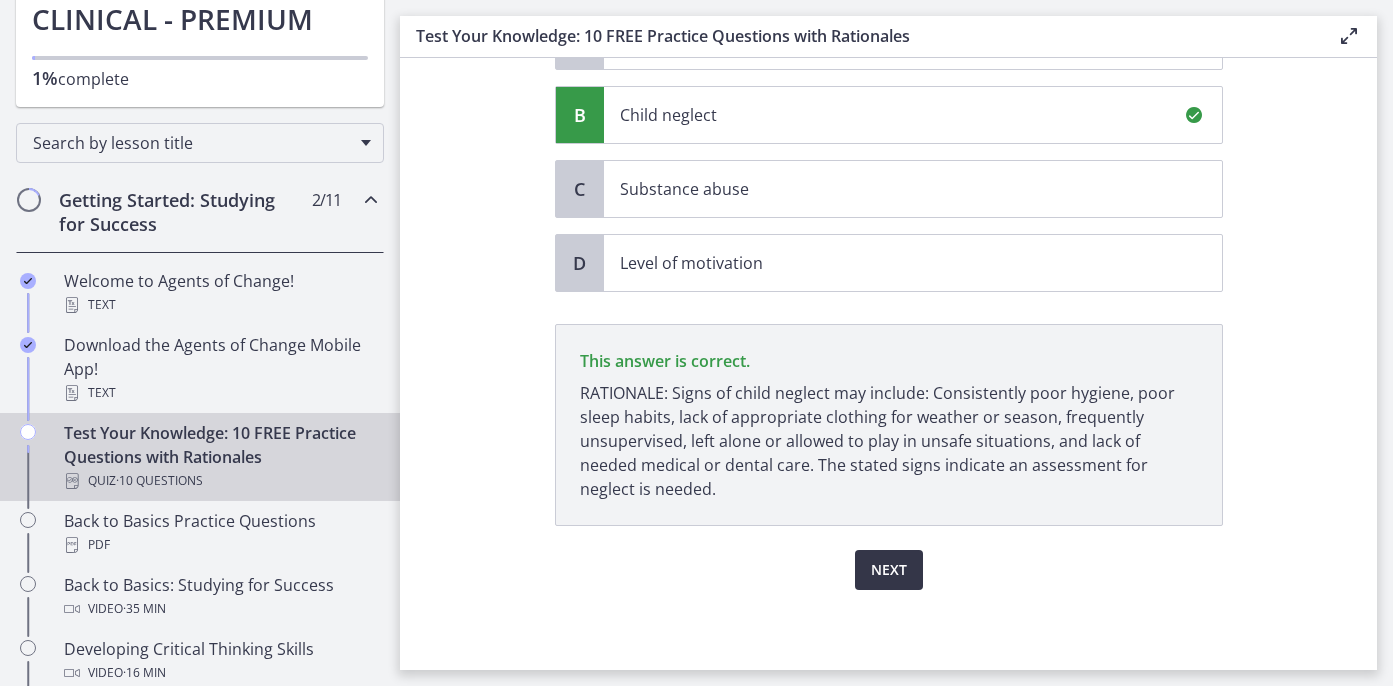 click on "Next" at bounding box center (889, 570) 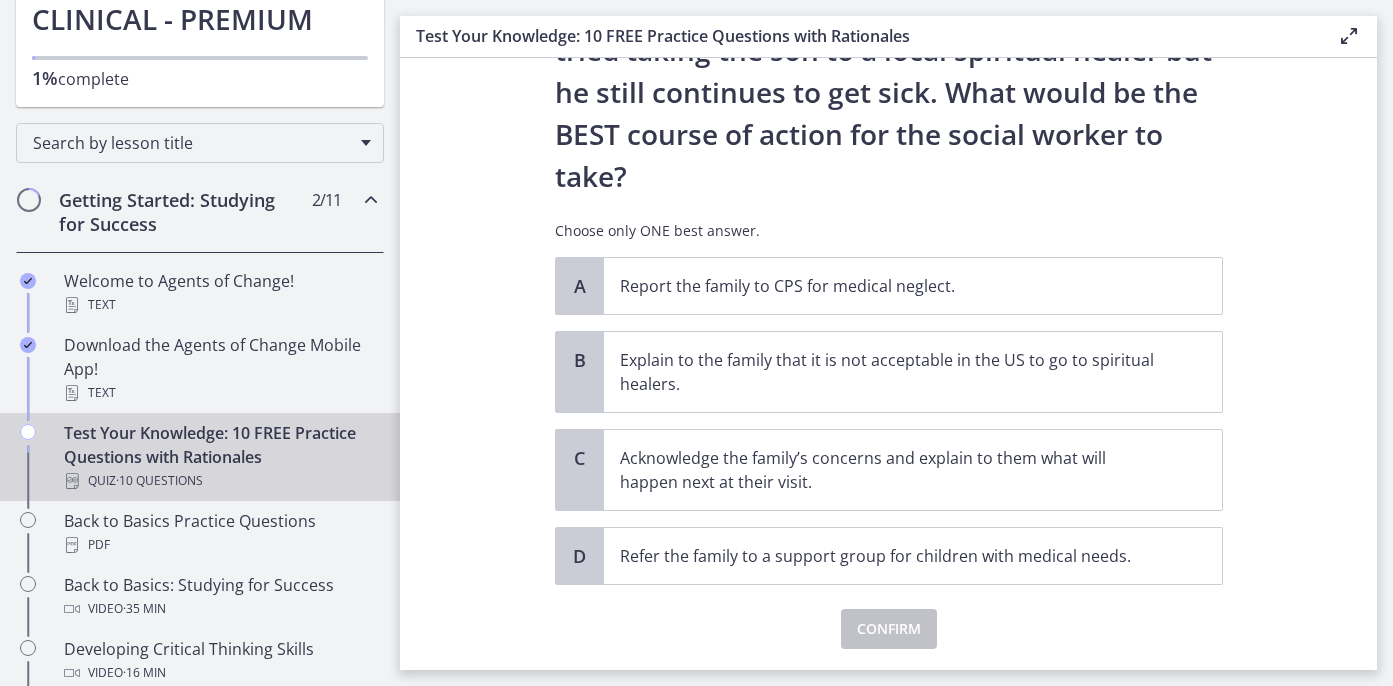 scroll, scrollTop: 388, scrollLeft: 0, axis: vertical 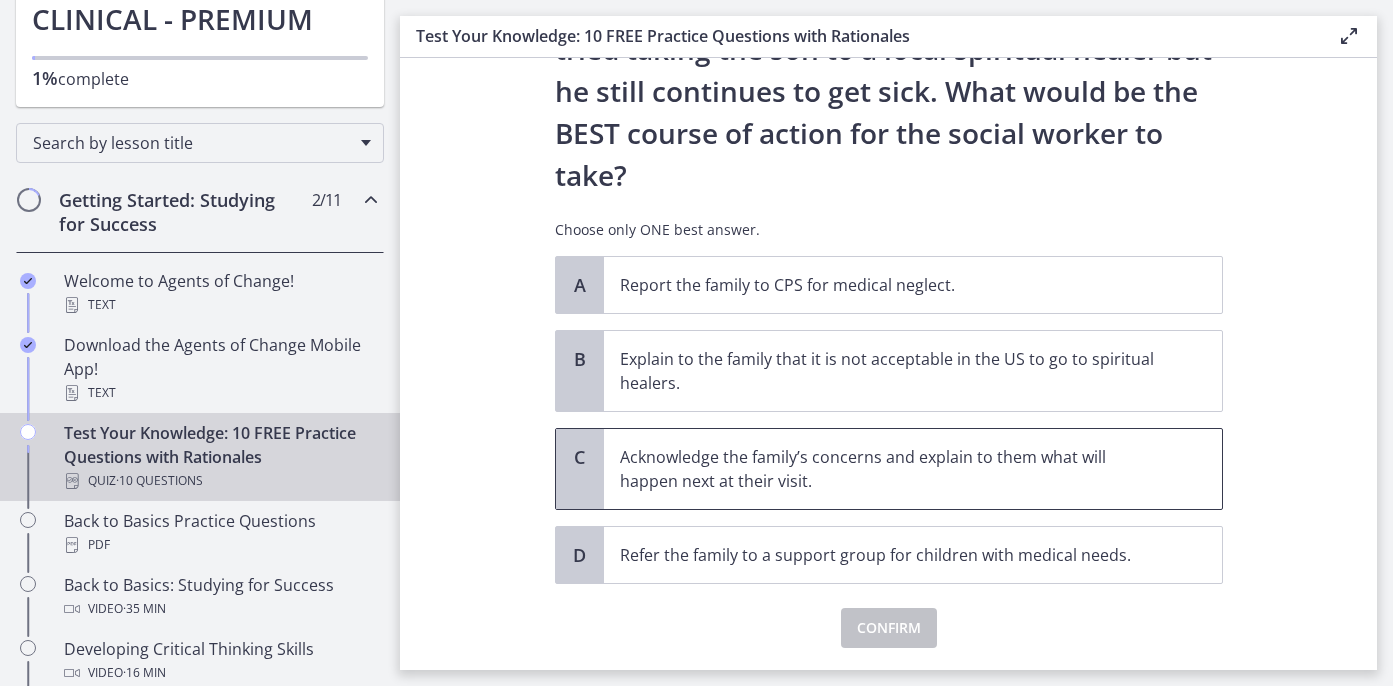click on "Acknowledge the family’s concerns and explain to them what will happen next at their visit." at bounding box center [893, 469] 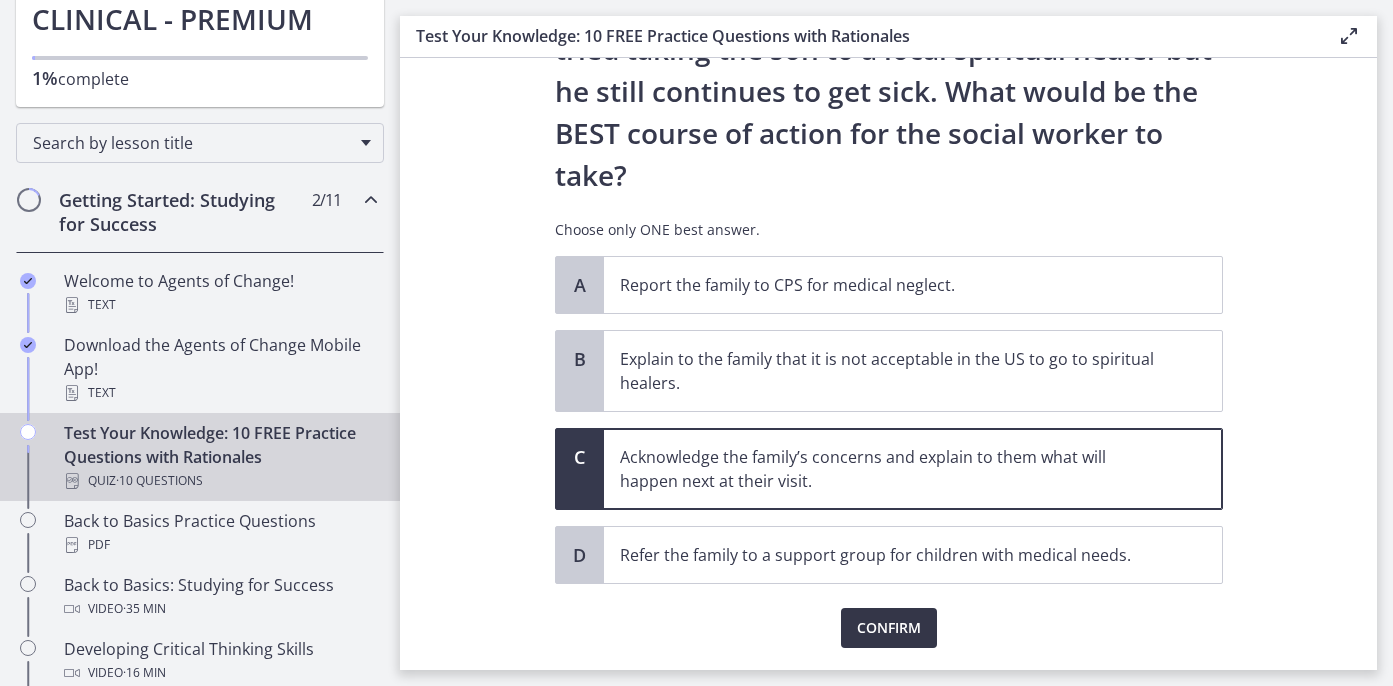 click on "Confirm" at bounding box center [889, 628] 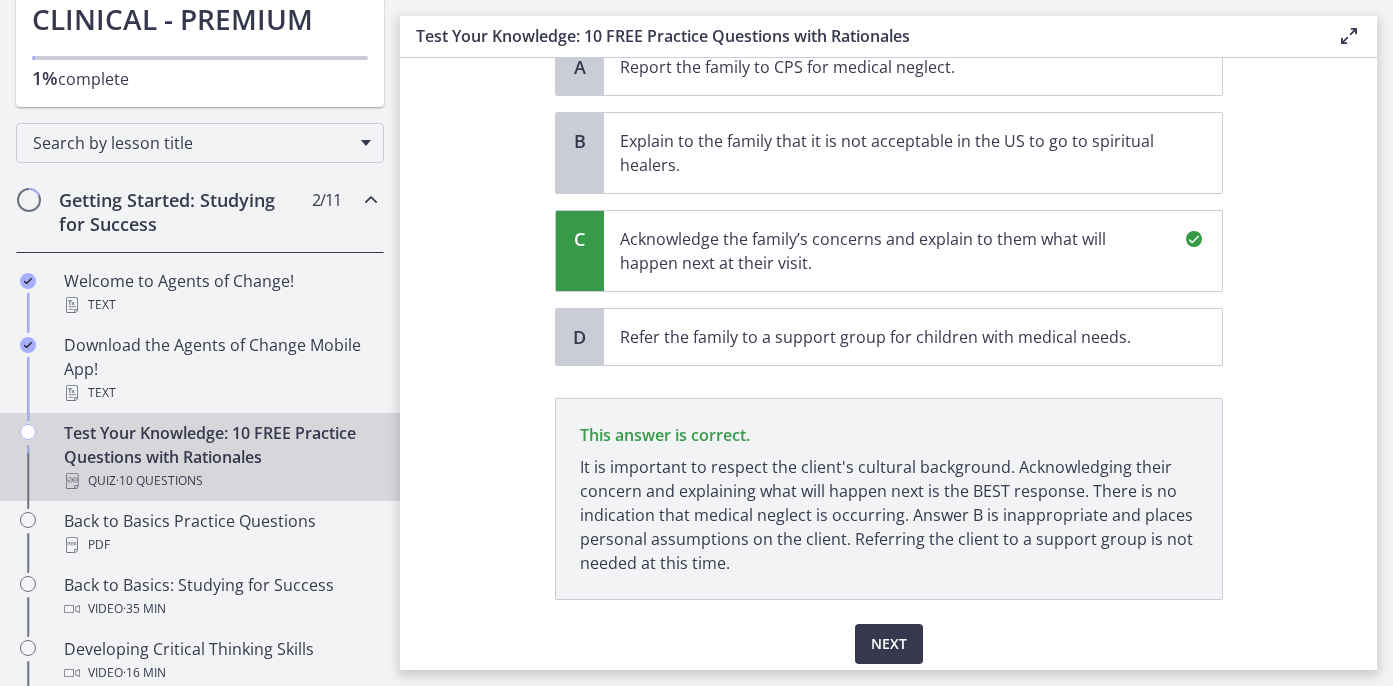 scroll, scrollTop: 680, scrollLeft: 0, axis: vertical 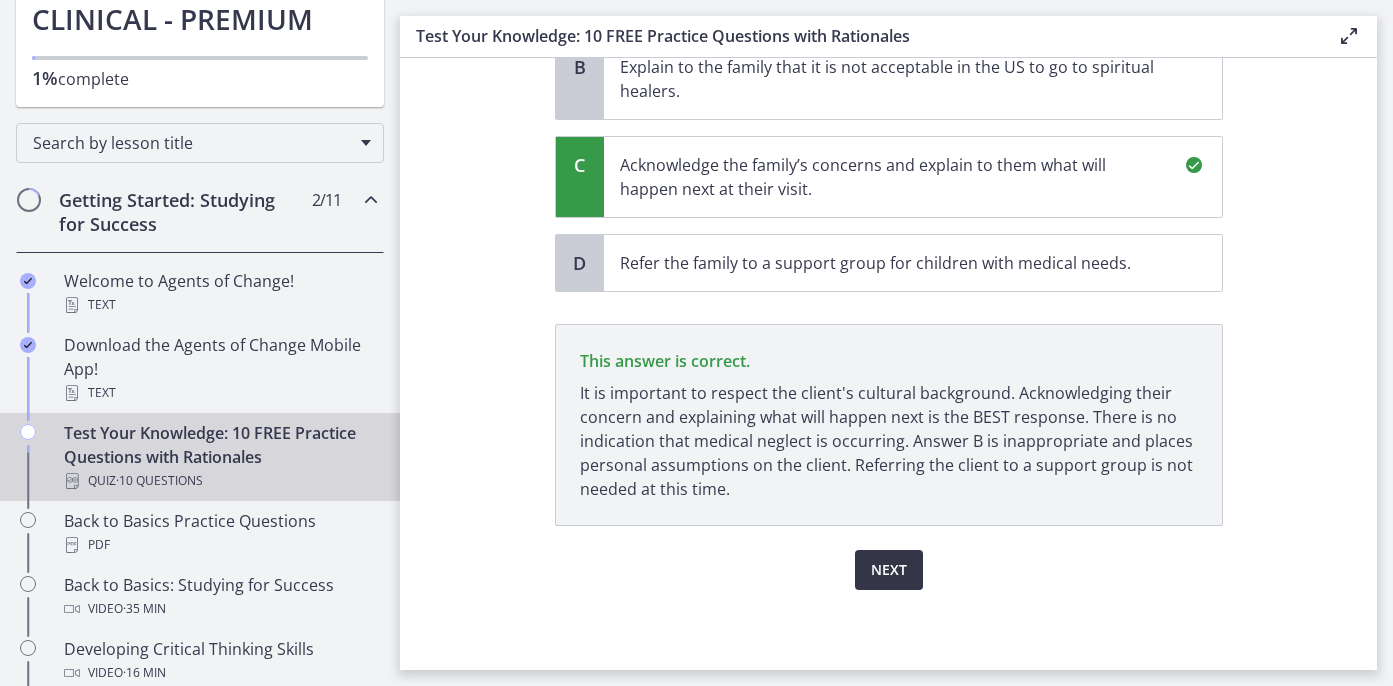 click on "Next" at bounding box center (889, 570) 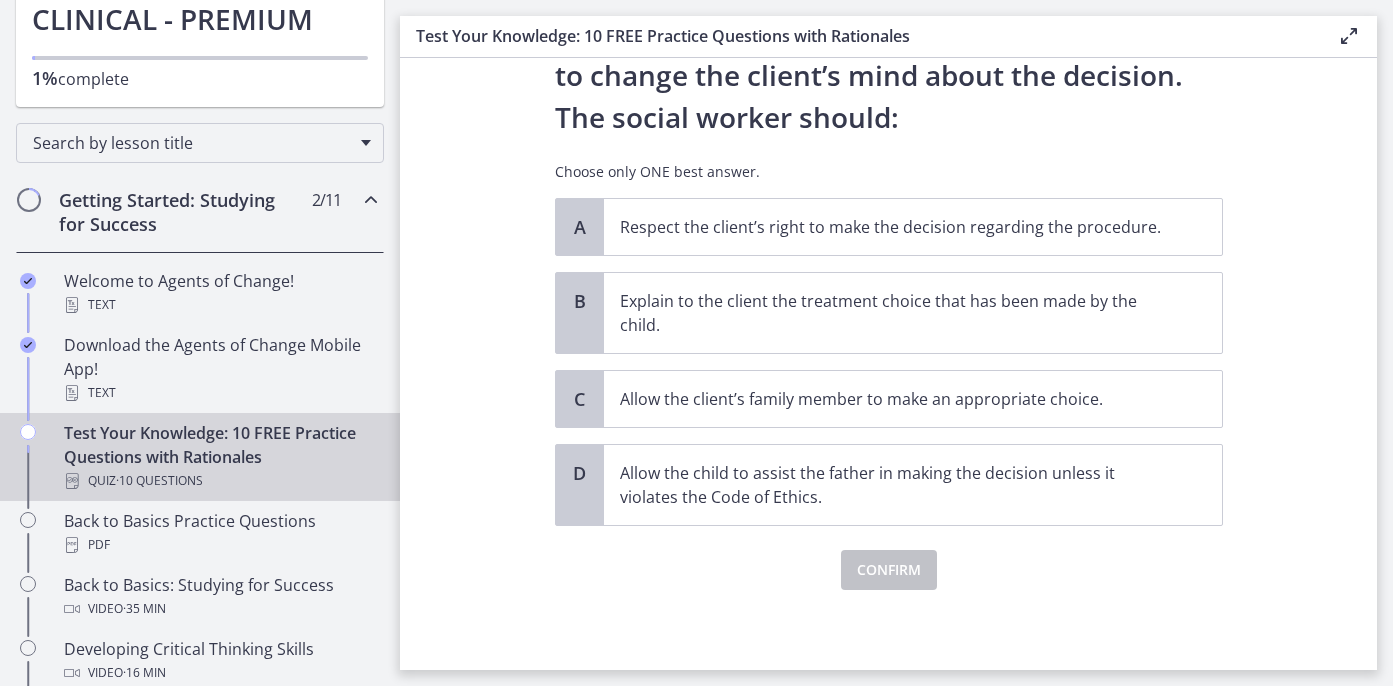 scroll, scrollTop: 0, scrollLeft: 0, axis: both 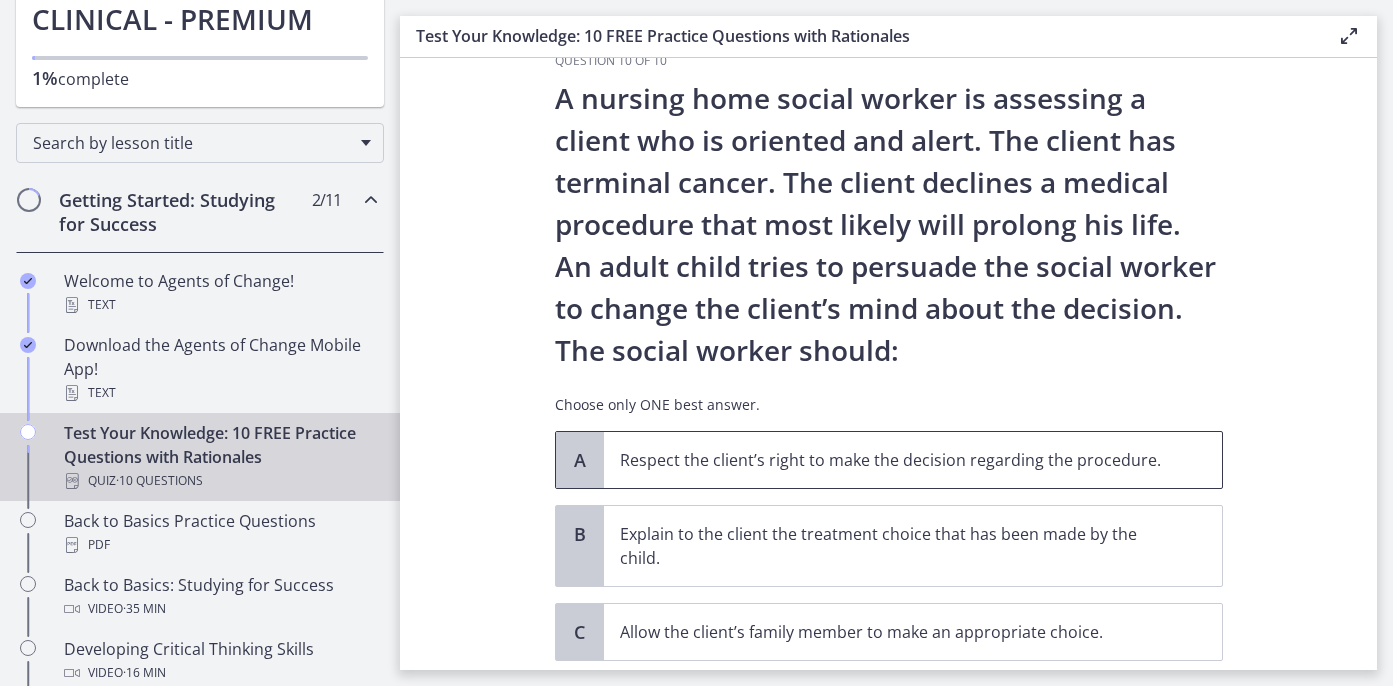 click on "Respect the client’s right to make the decision regarding the procedure." at bounding box center [913, 460] 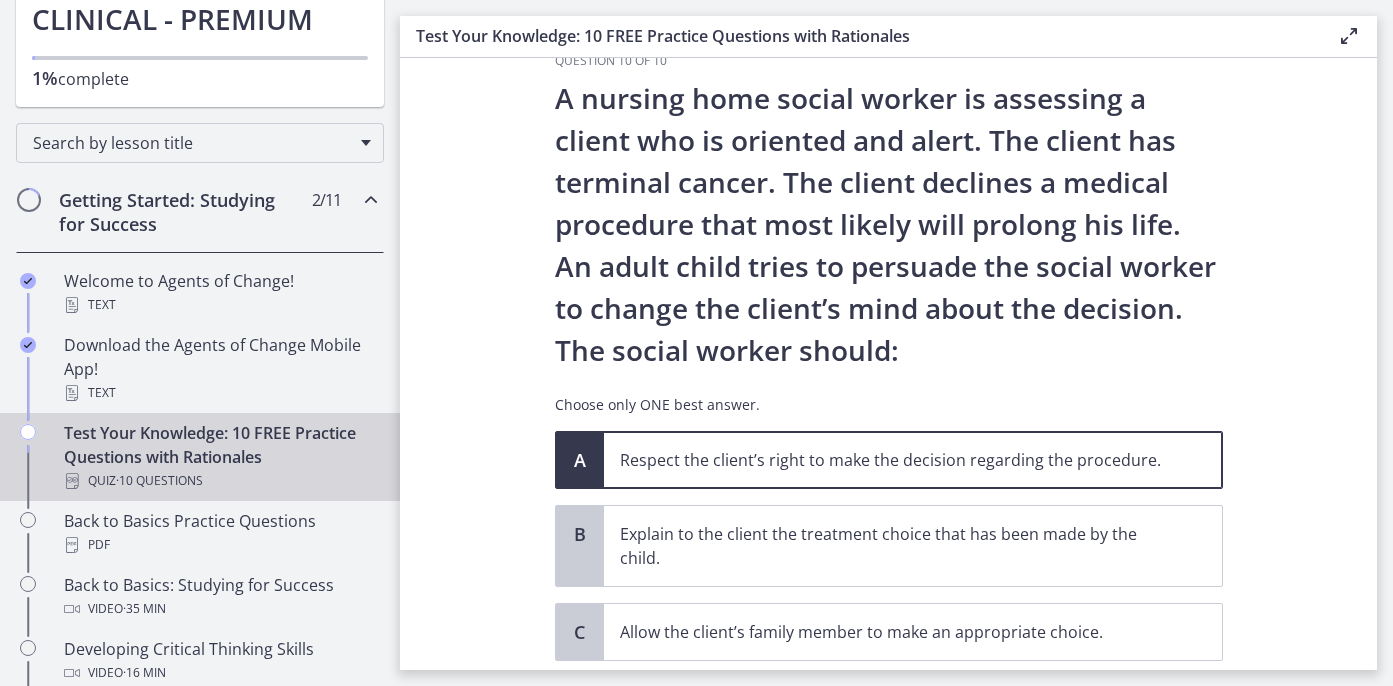 scroll, scrollTop: 278, scrollLeft: 0, axis: vertical 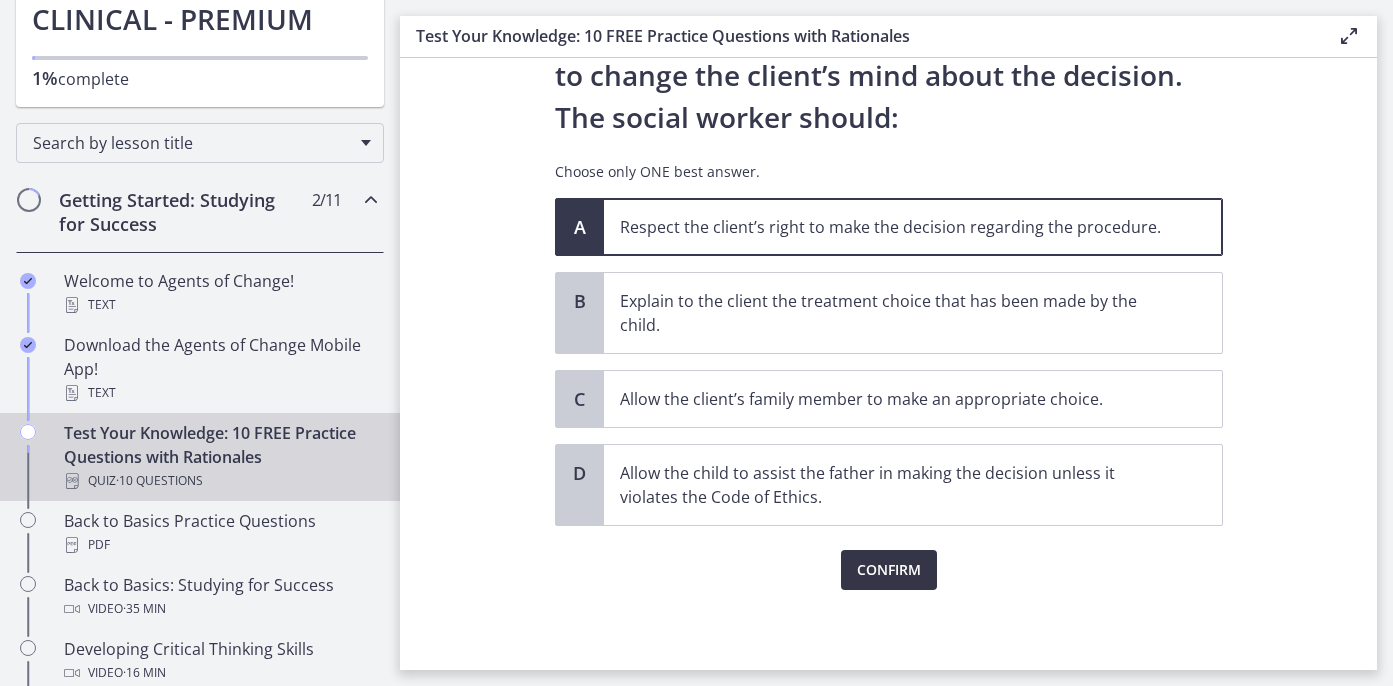 click on "Confirm" at bounding box center (889, 570) 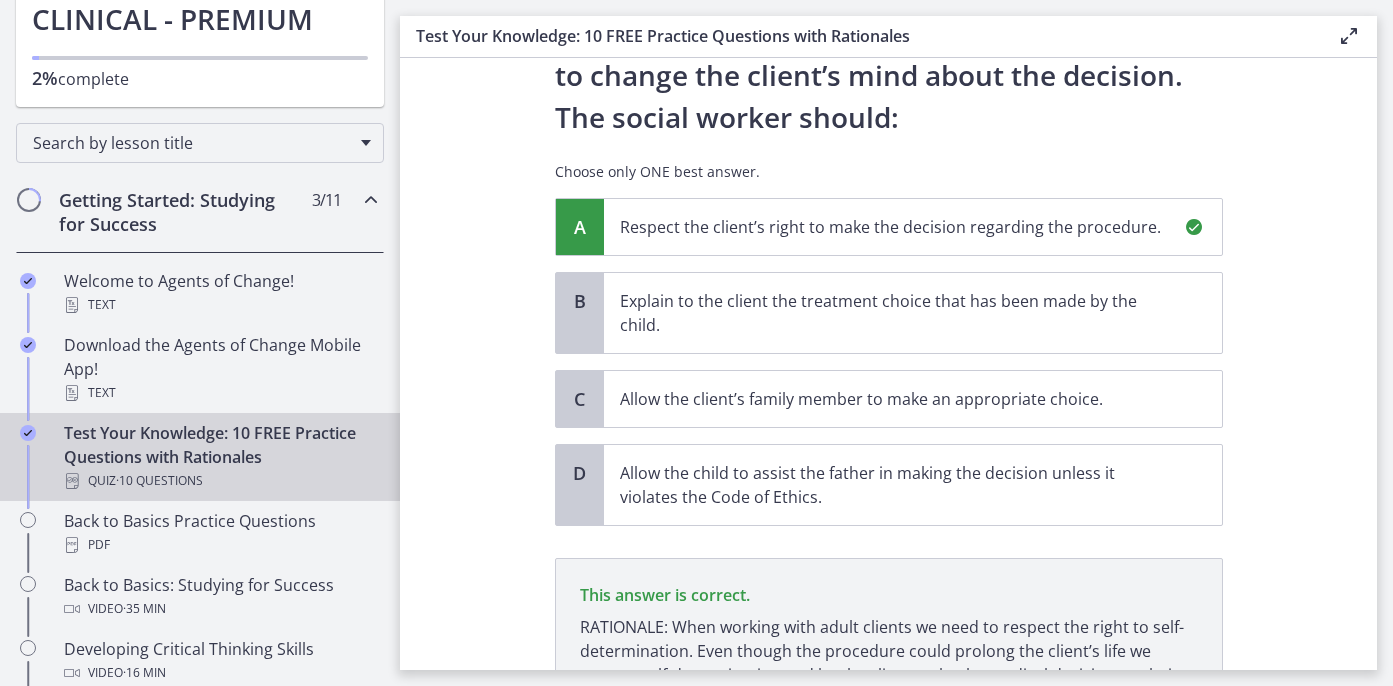 scroll, scrollTop: 488, scrollLeft: 0, axis: vertical 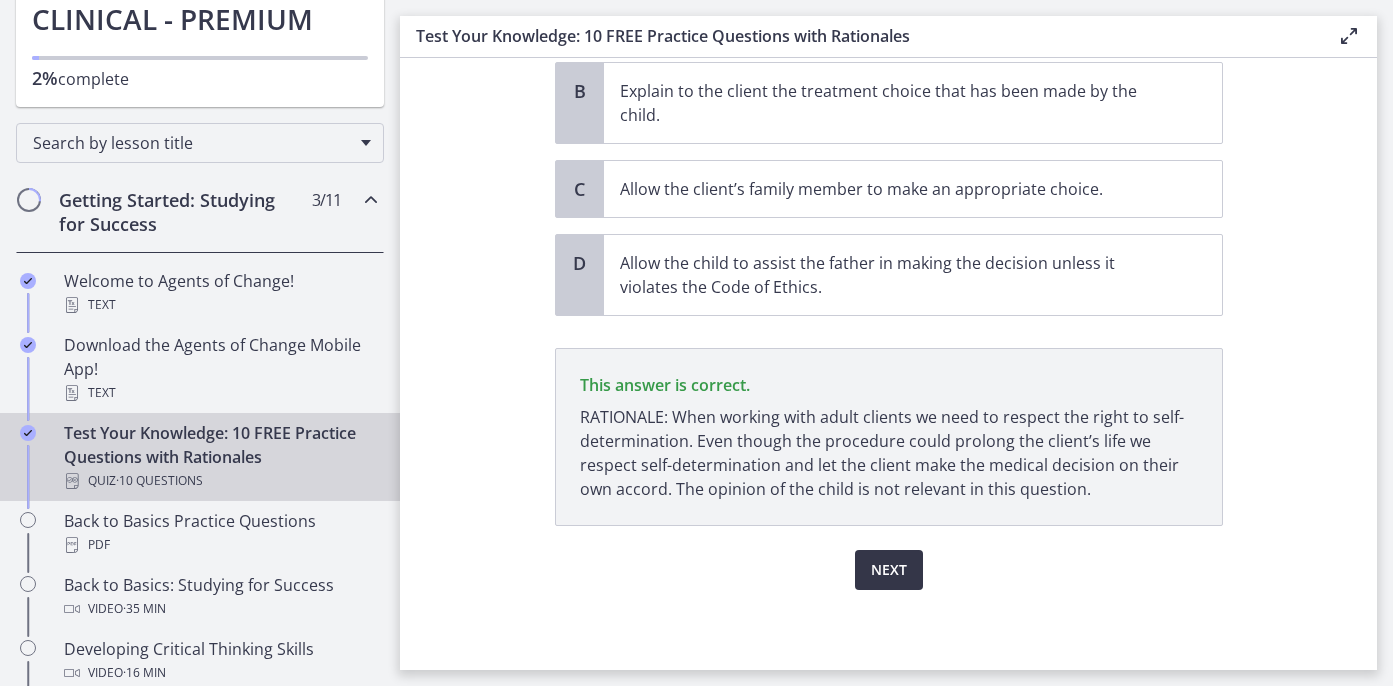 click on "Next" at bounding box center (889, 570) 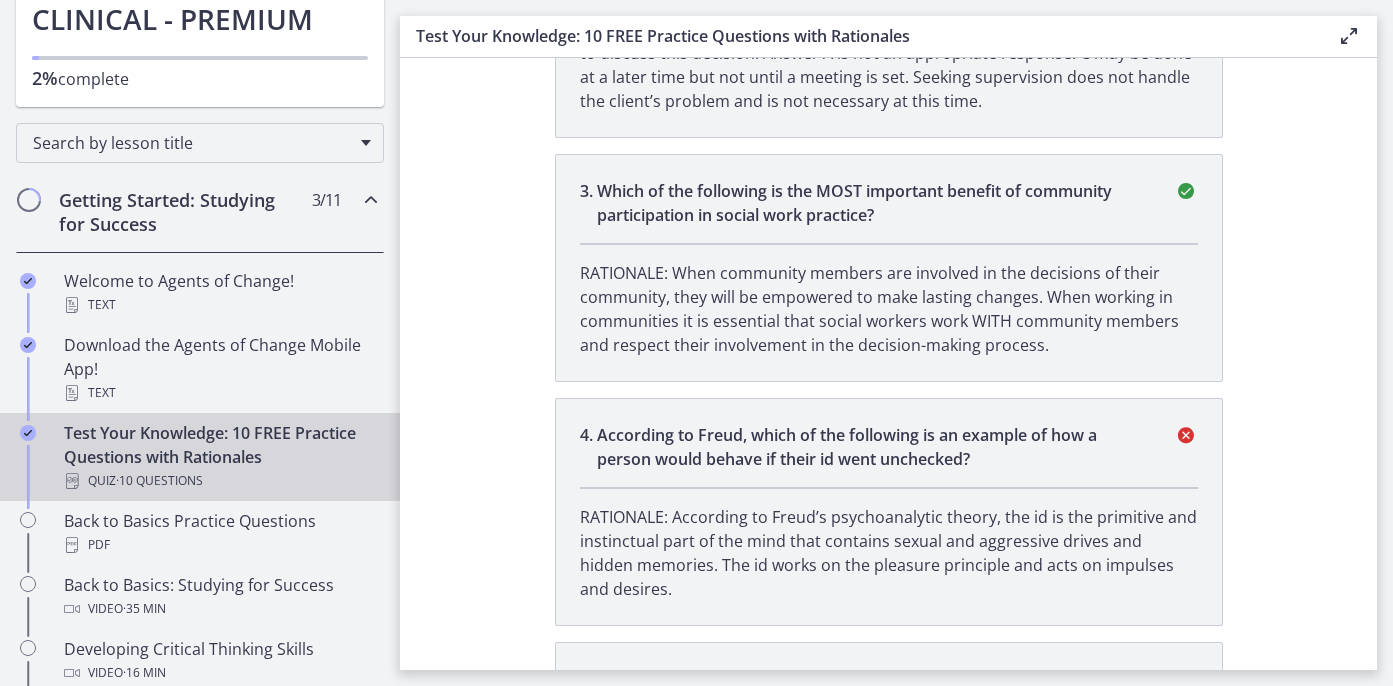 scroll, scrollTop: 0, scrollLeft: 0, axis: both 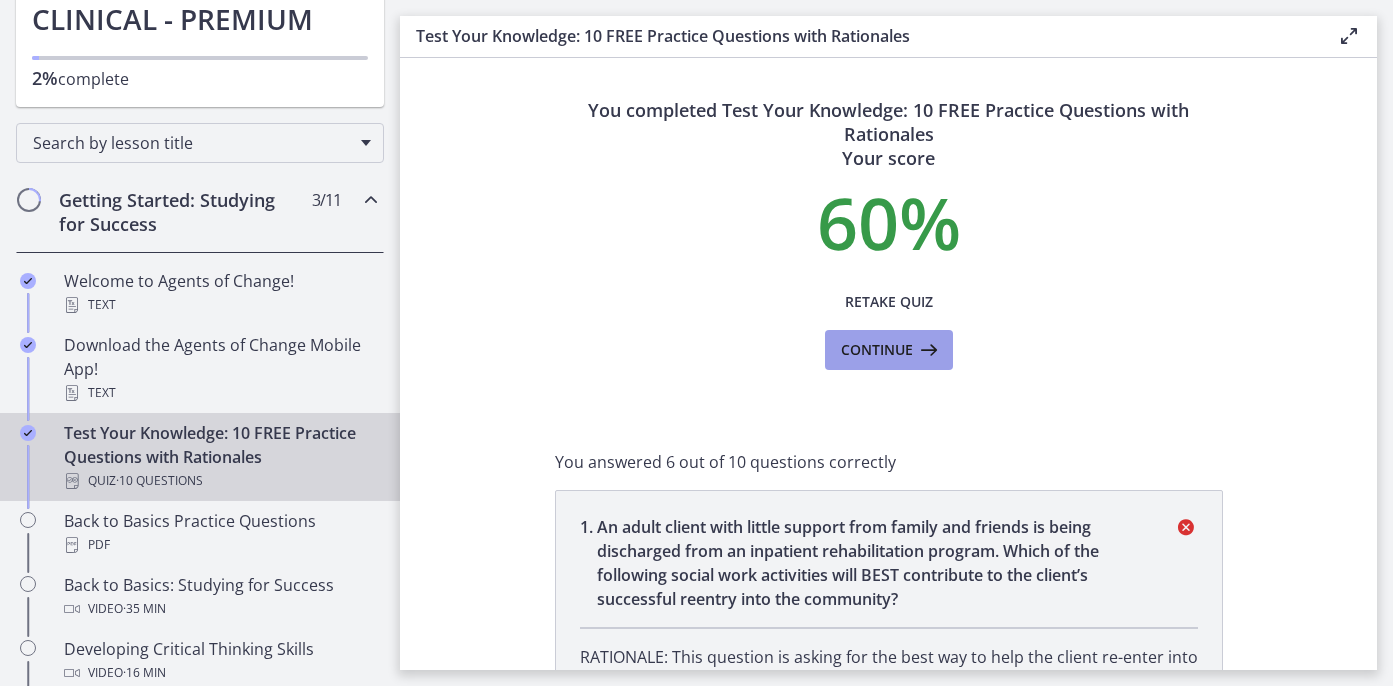 click on "Continue" at bounding box center (877, 350) 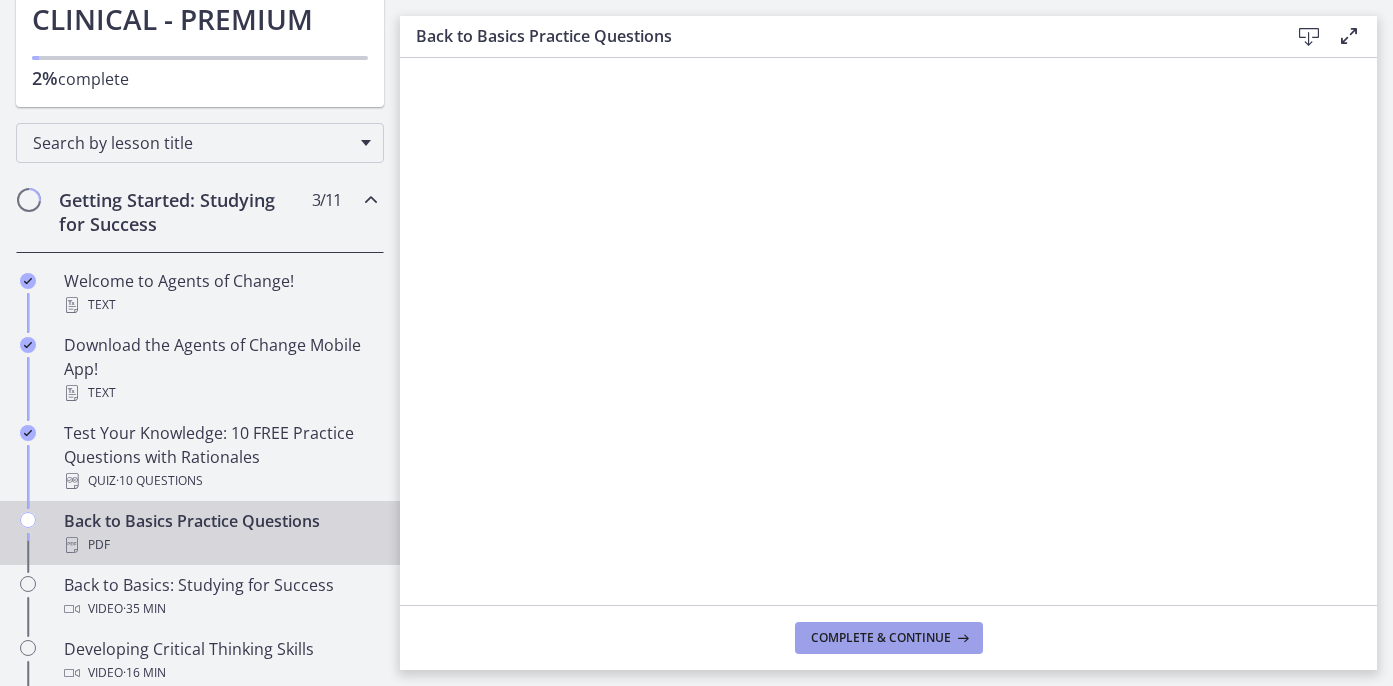 click on "Complete & continue" at bounding box center (889, 638) 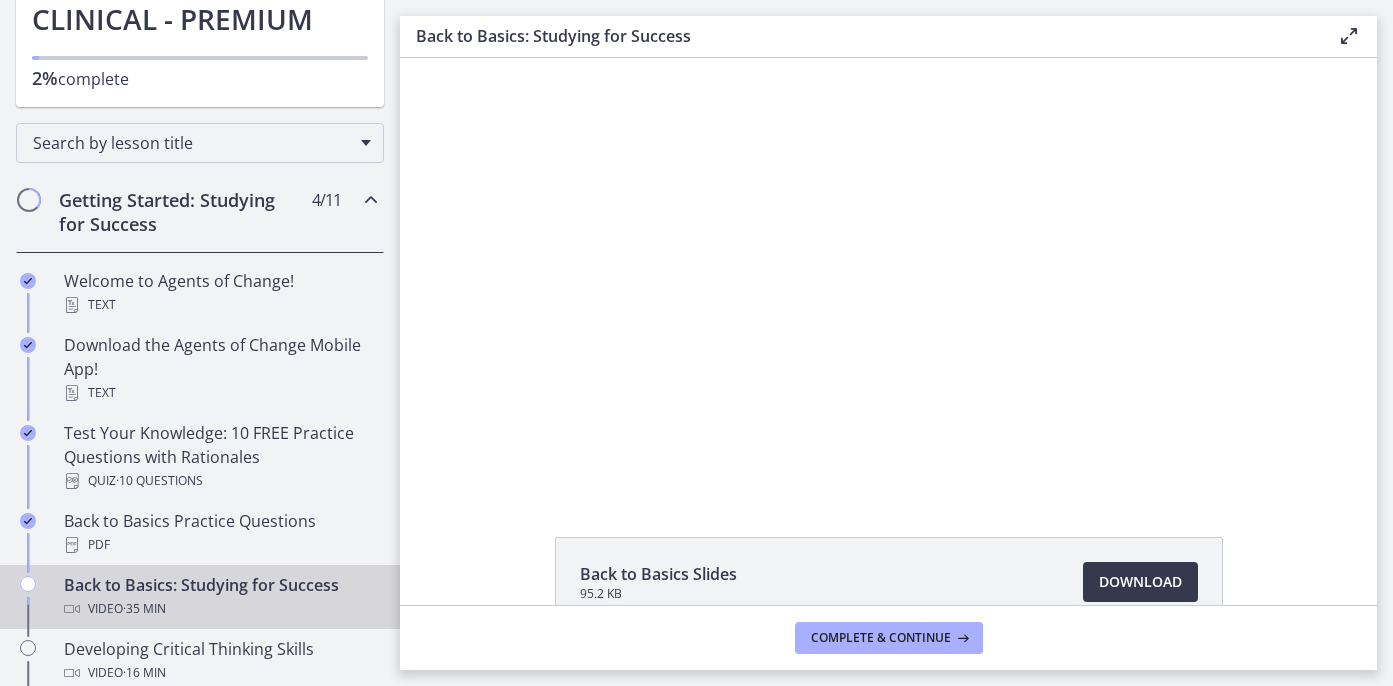 scroll, scrollTop: 0, scrollLeft: 0, axis: both 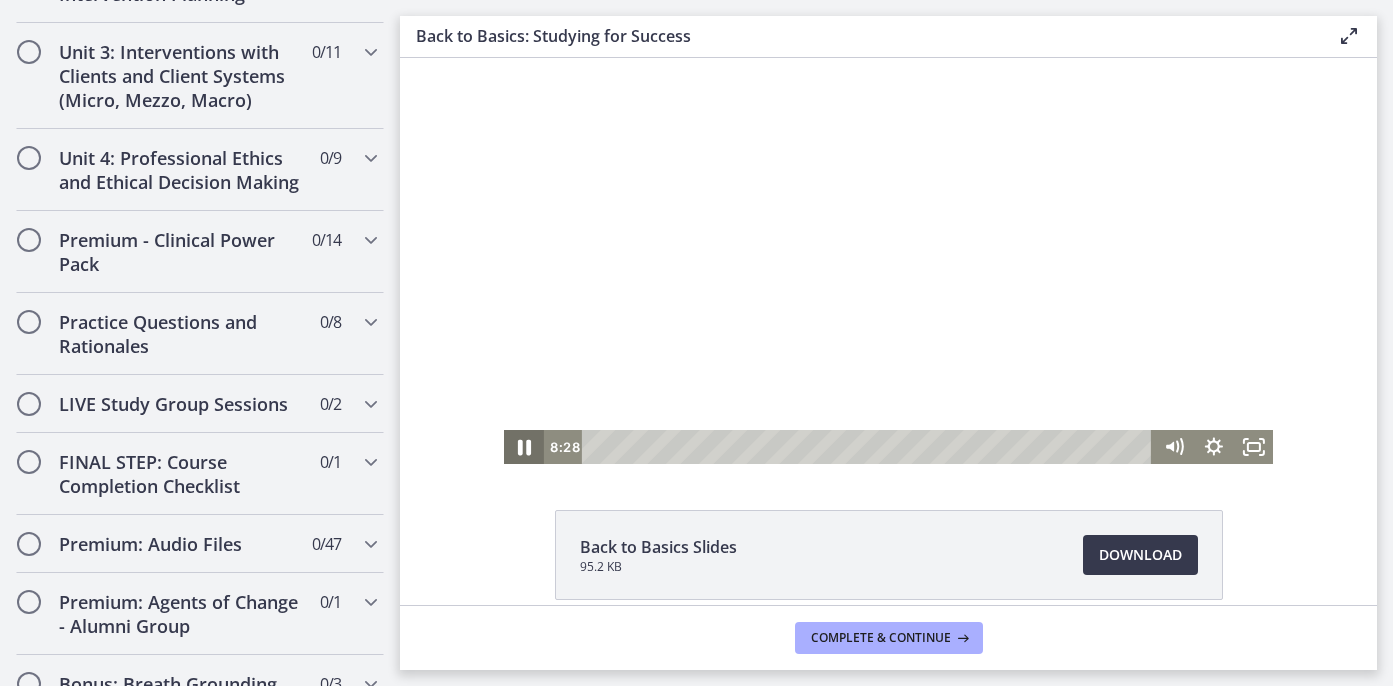 click 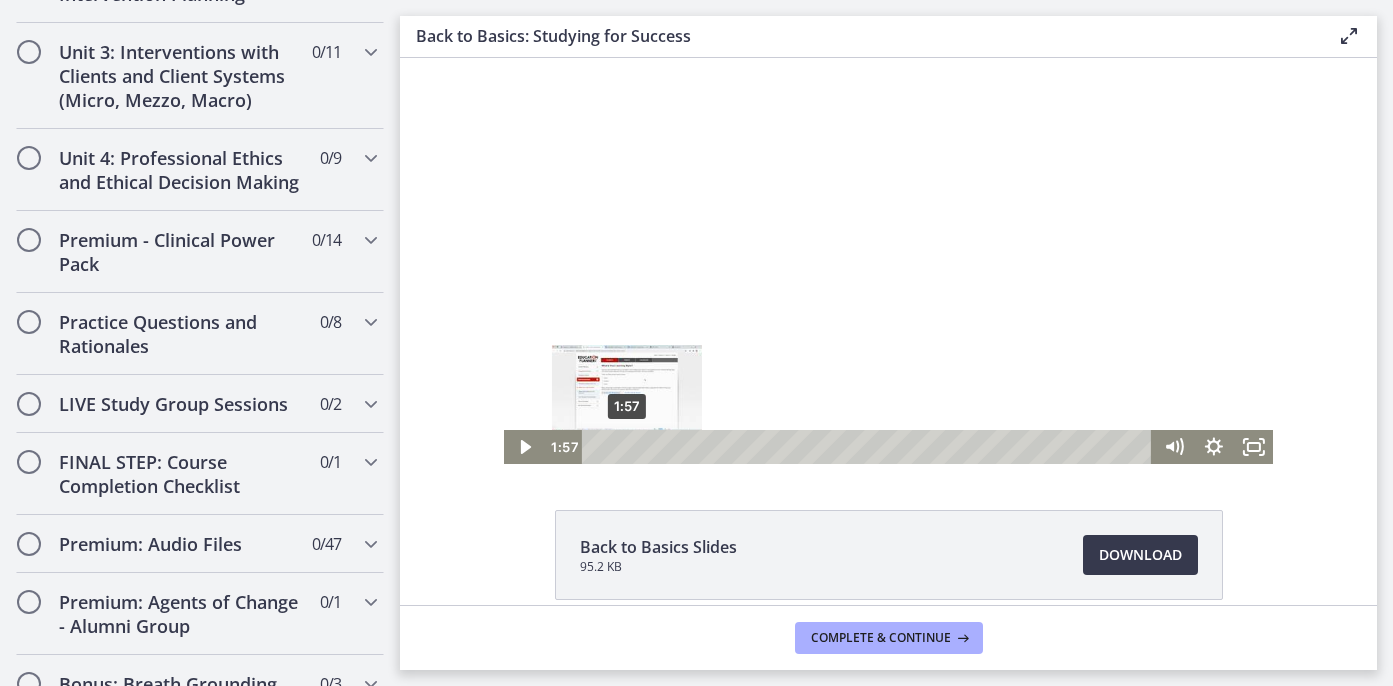 click at bounding box center [626, 446] 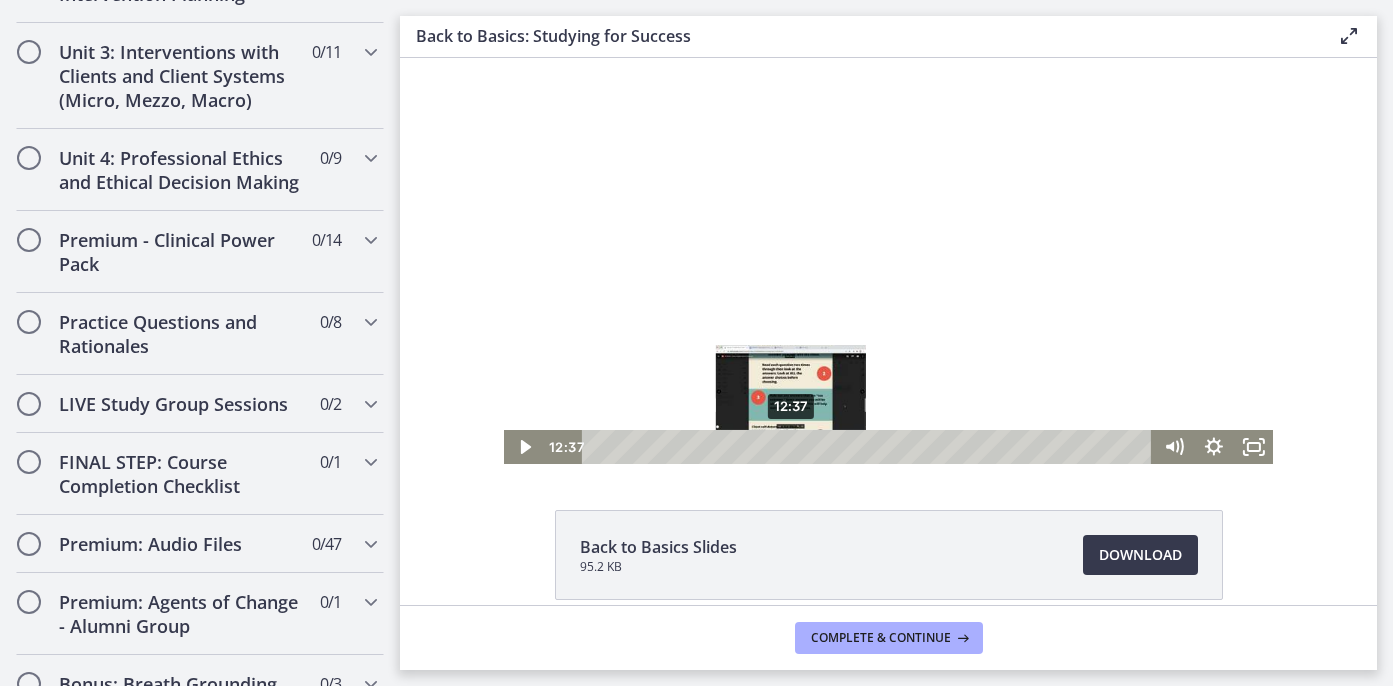 click on "12:37" at bounding box center [869, 447] 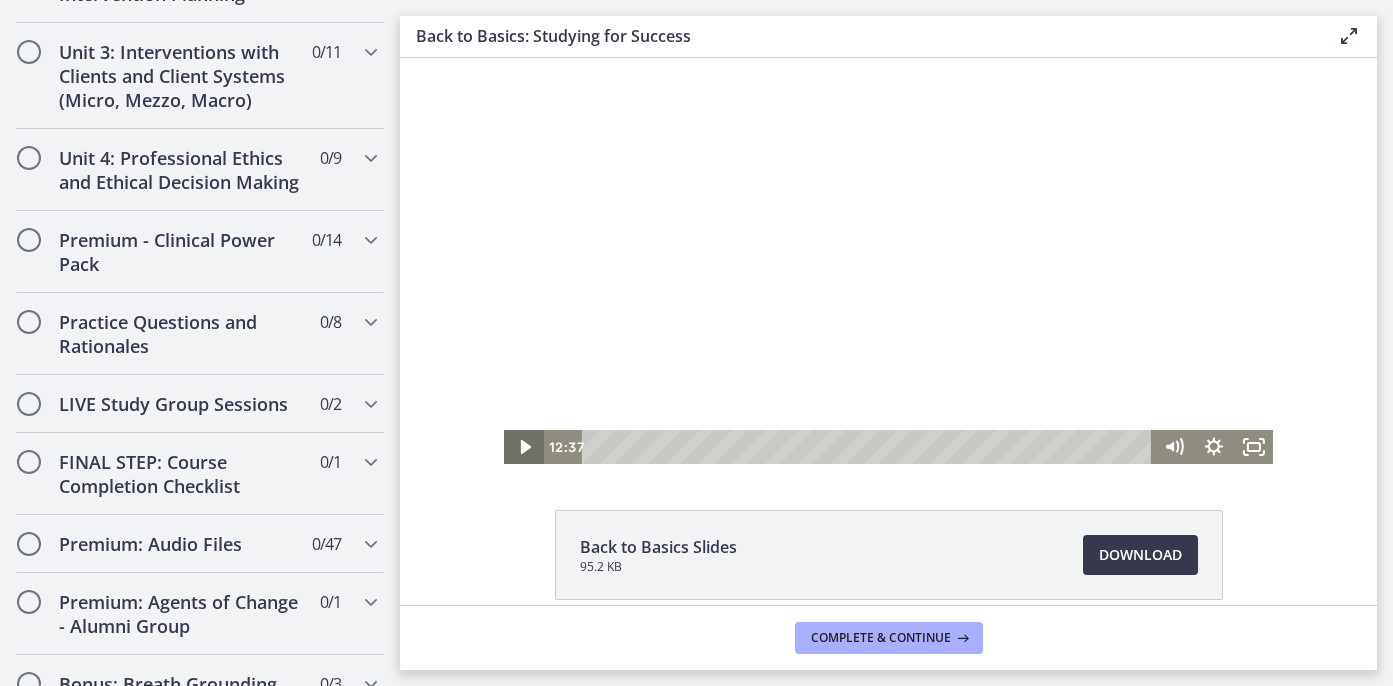 click 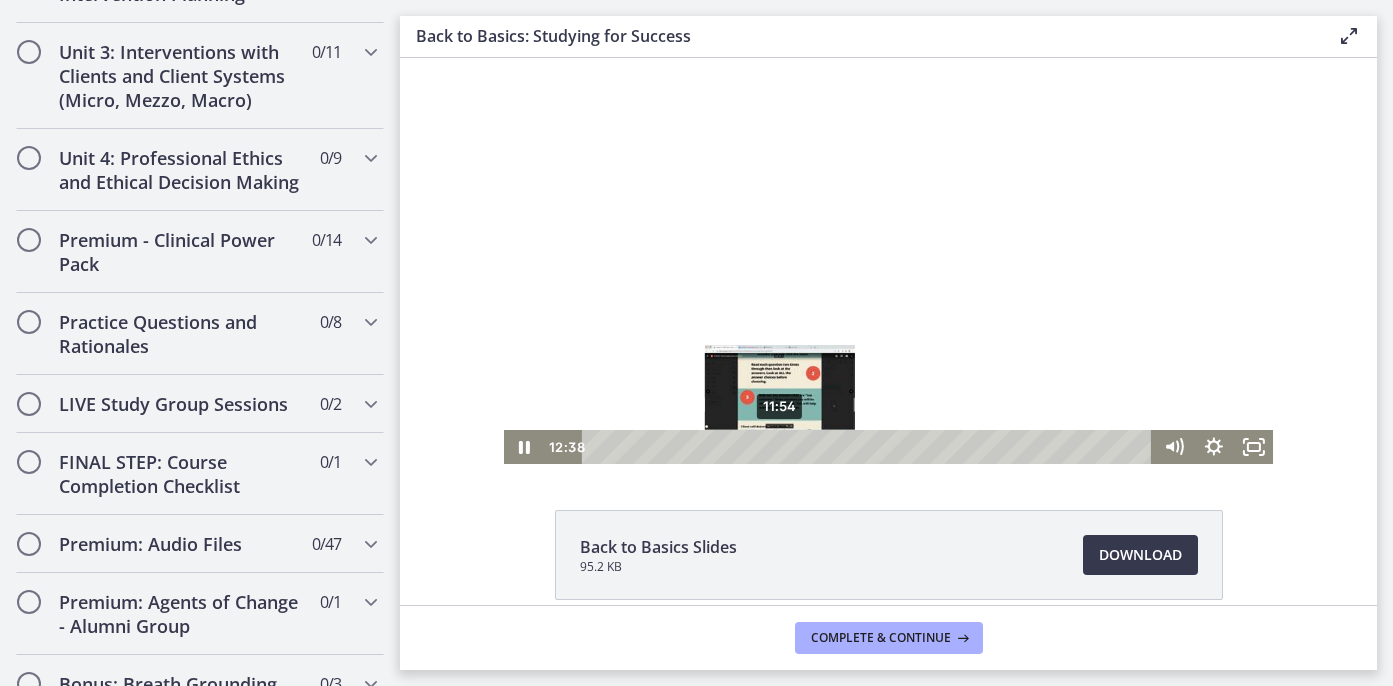 click on "11:54" at bounding box center [869, 447] 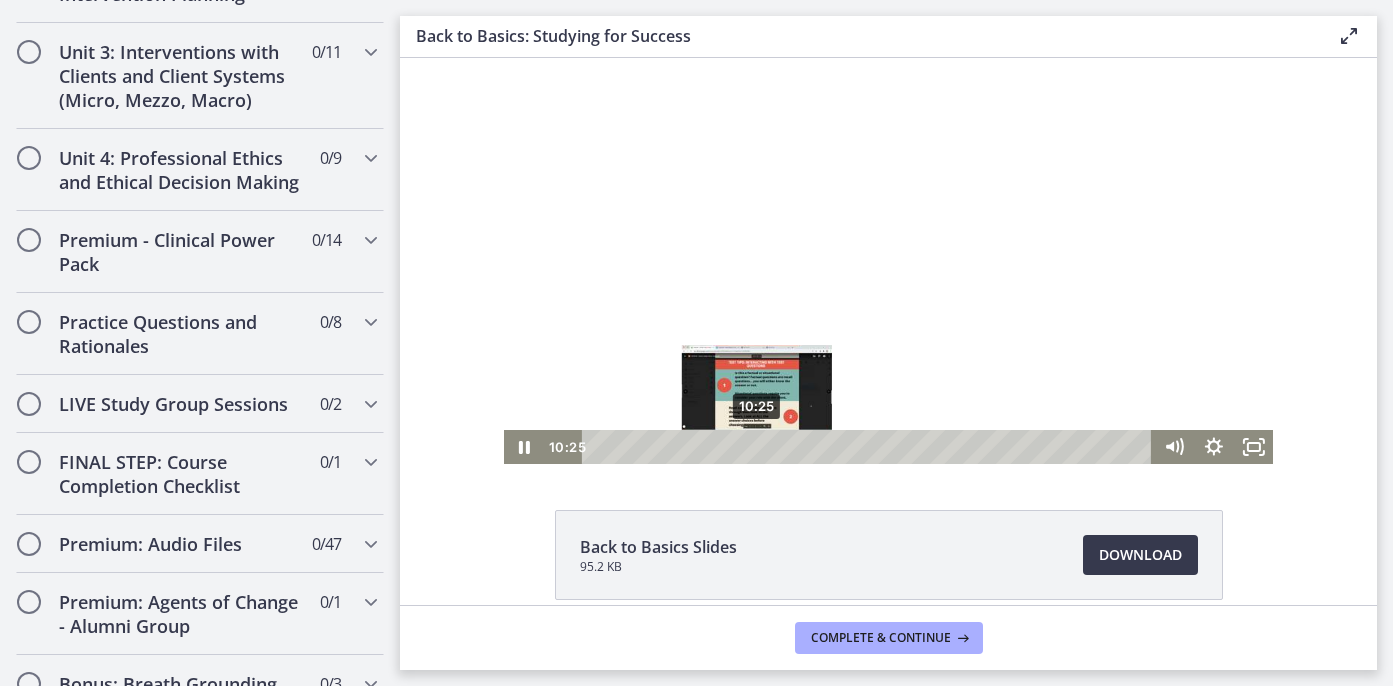 click on "10:25" at bounding box center (869, 447) 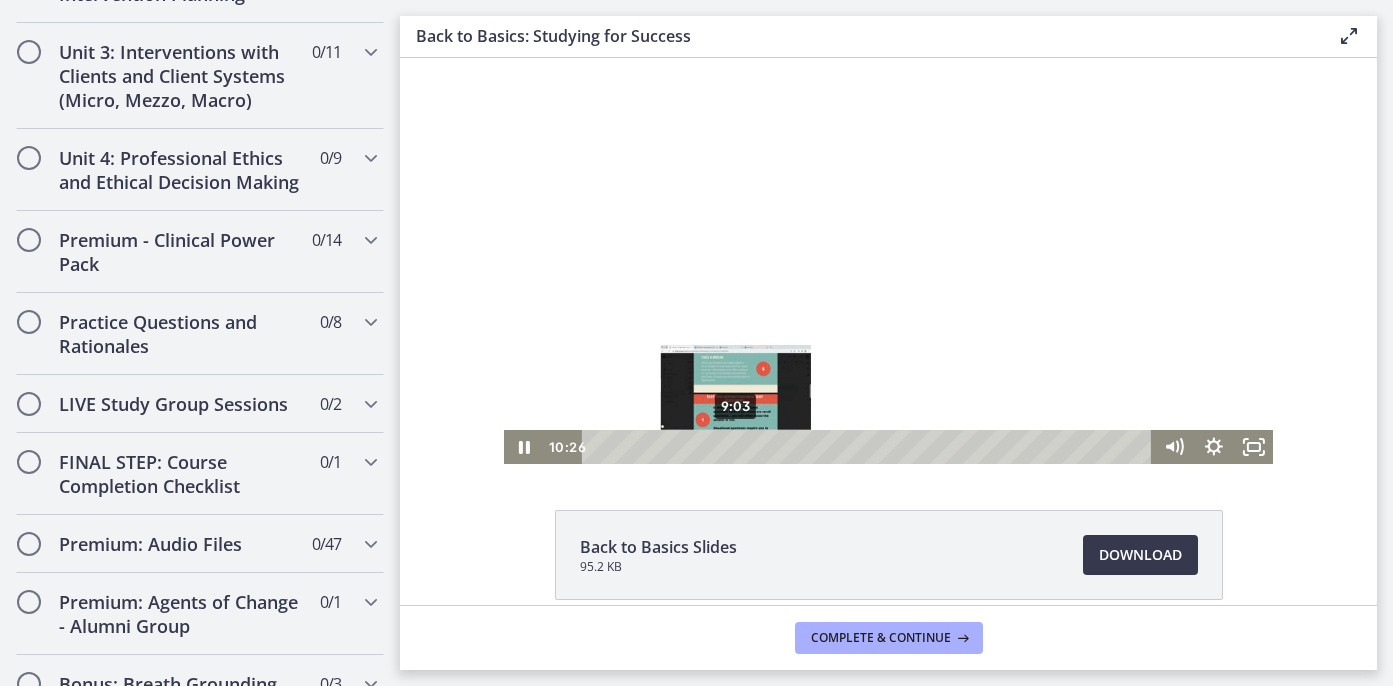 click on "9:03" at bounding box center (869, 447) 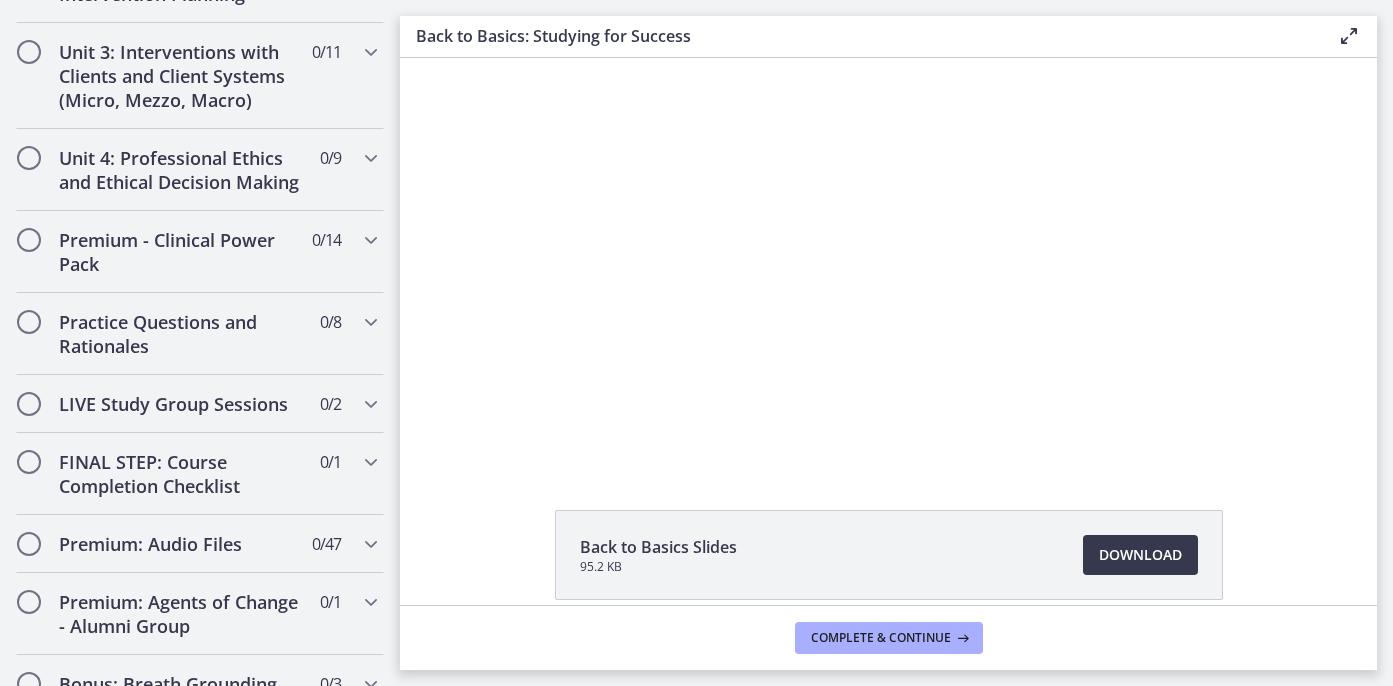scroll, scrollTop: 20, scrollLeft: 0, axis: vertical 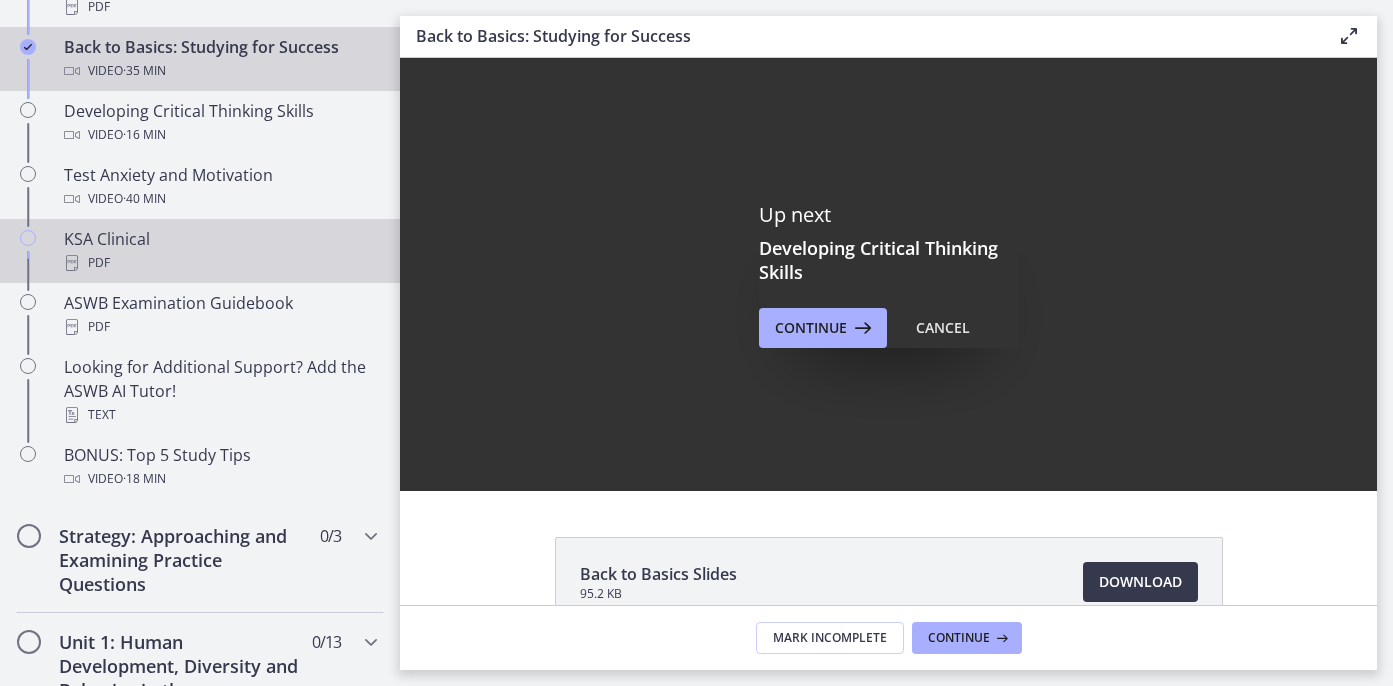 click on "KSA Clinical
PDF" at bounding box center (220, 251) 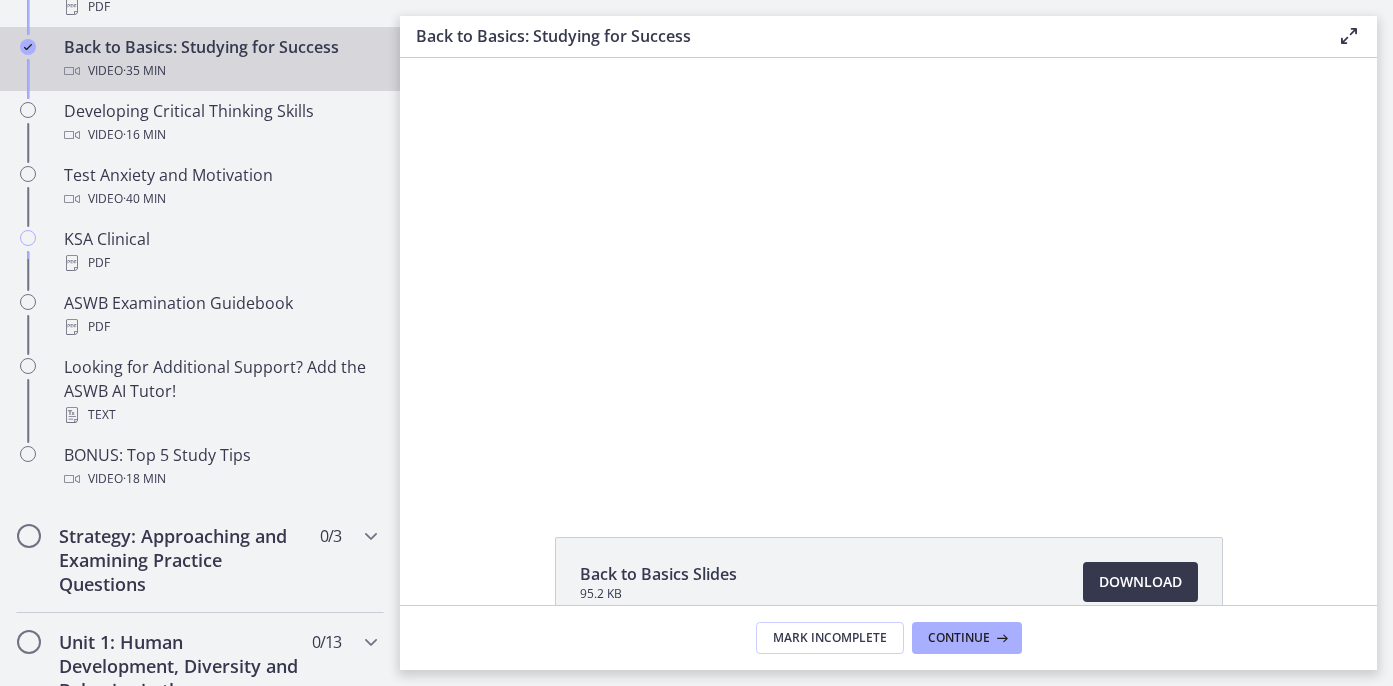 scroll, scrollTop: 0, scrollLeft: 0, axis: both 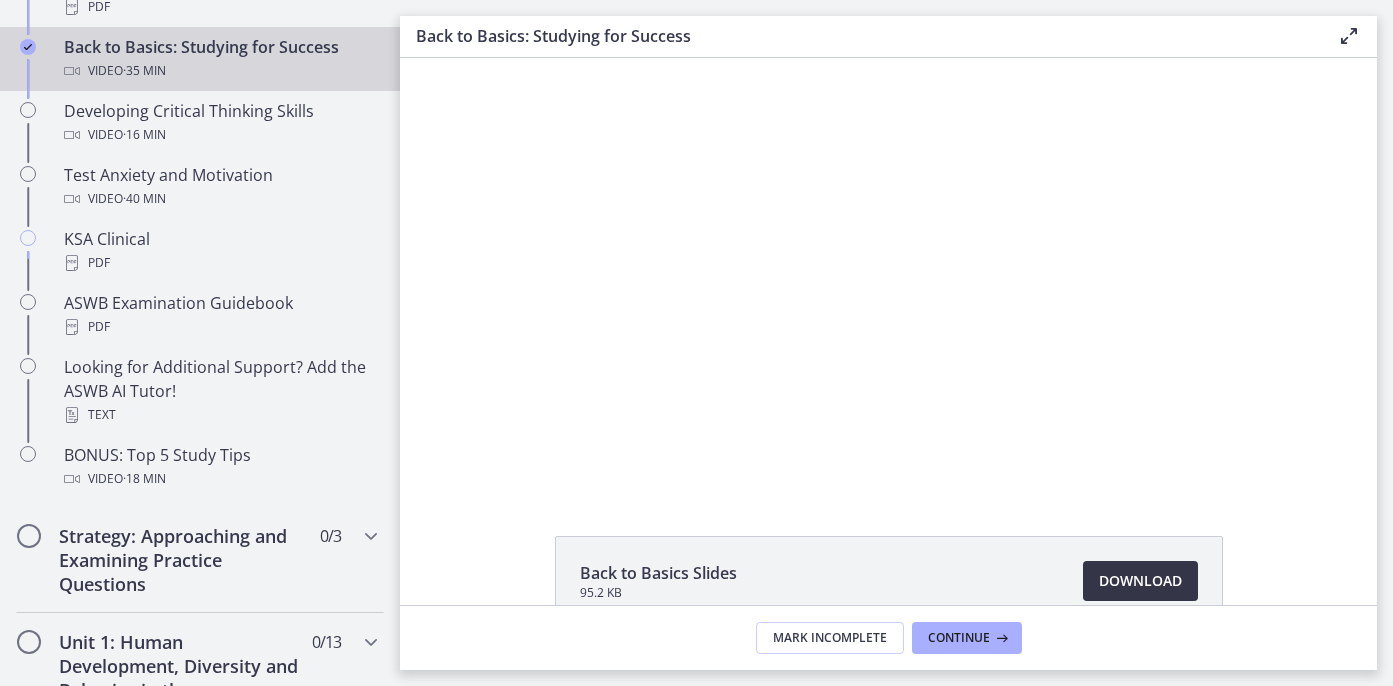 click on "Download
Opens in a new window" at bounding box center [1140, 581] 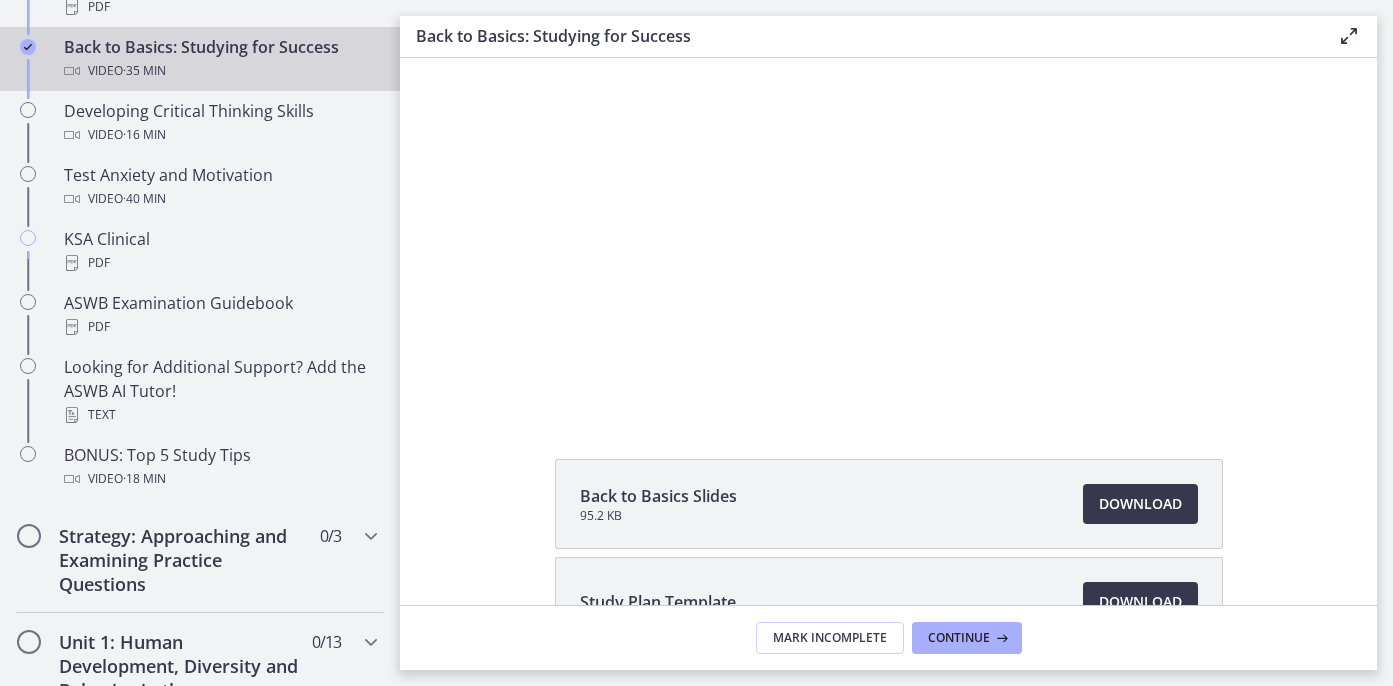 scroll, scrollTop: 216, scrollLeft: 0, axis: vertical 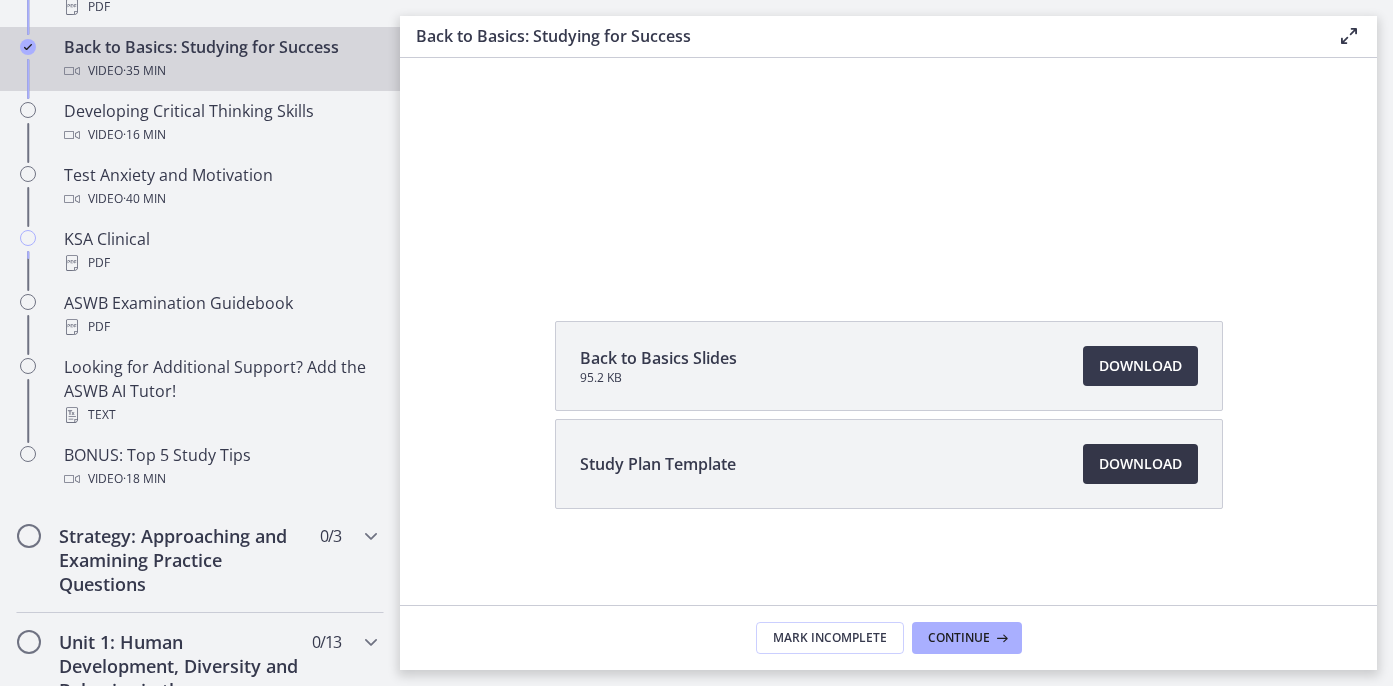 click on "Download
Opens in a new window" at bounding box center [1140, 464] 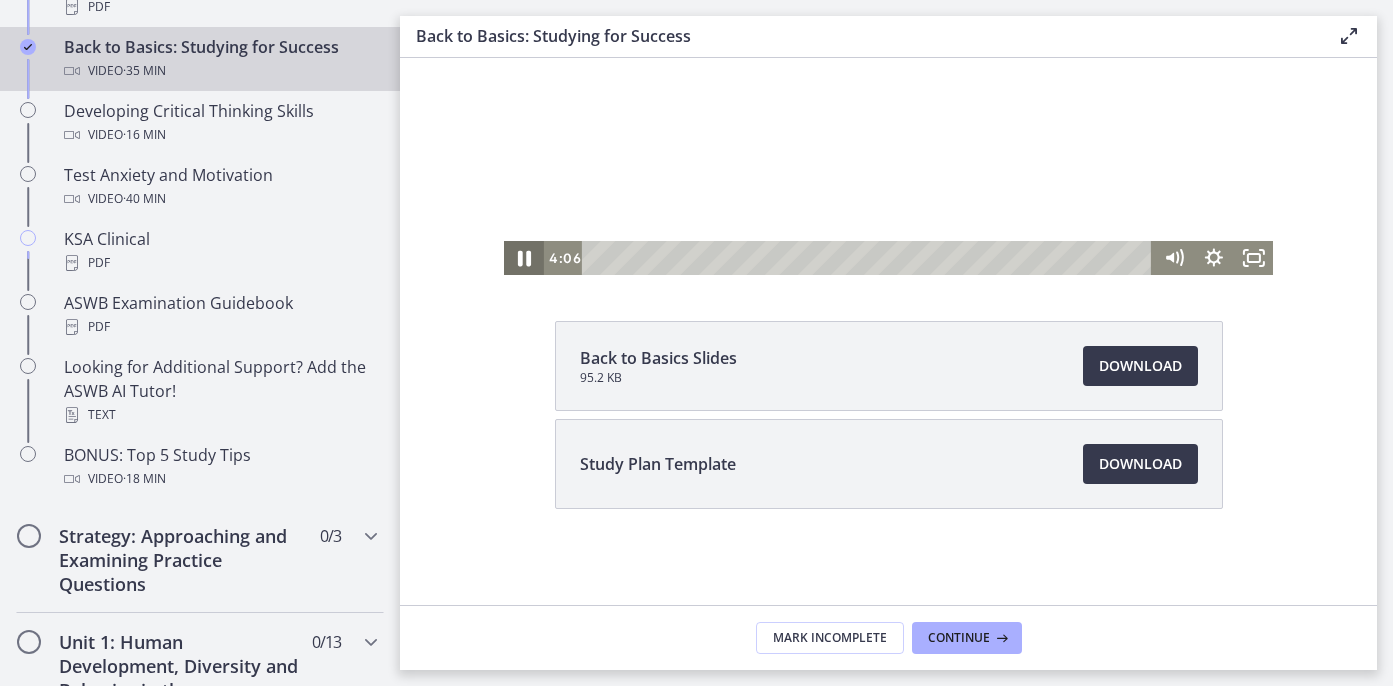 click 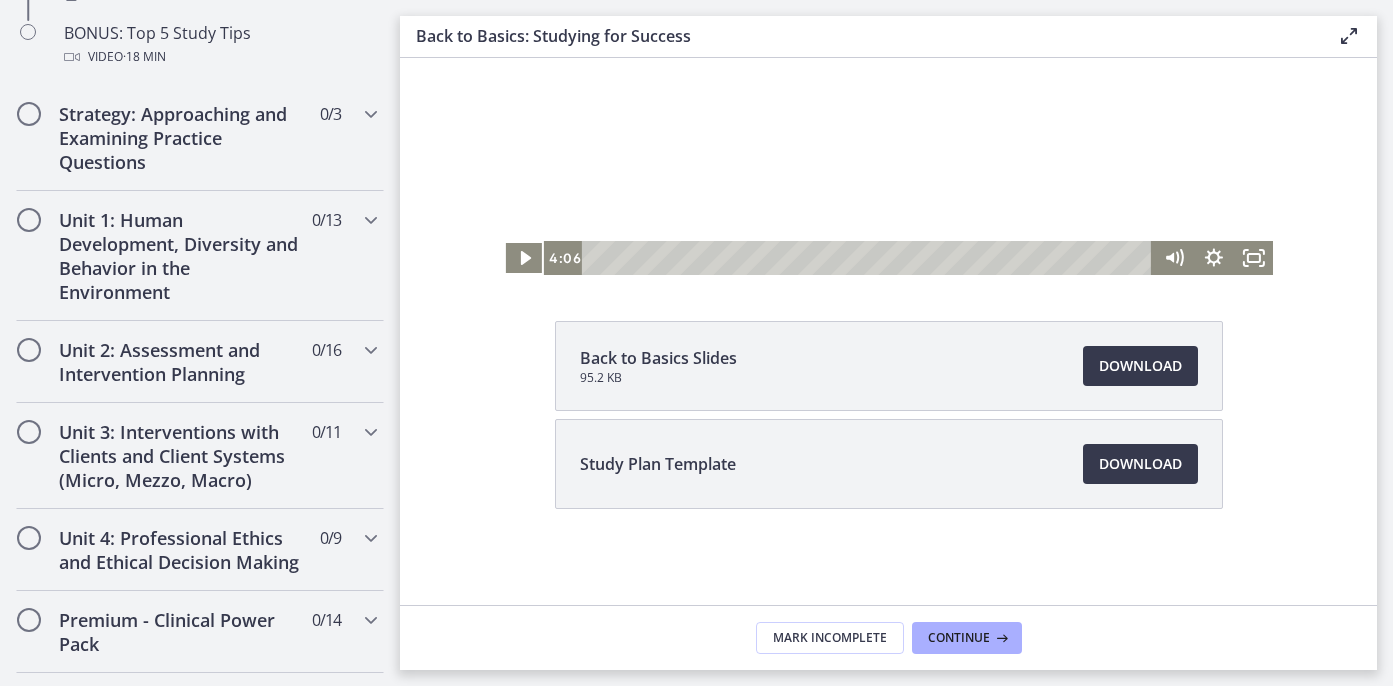 scroll, scrollTop: 1171, scrollLeft: 0, axis: vertical 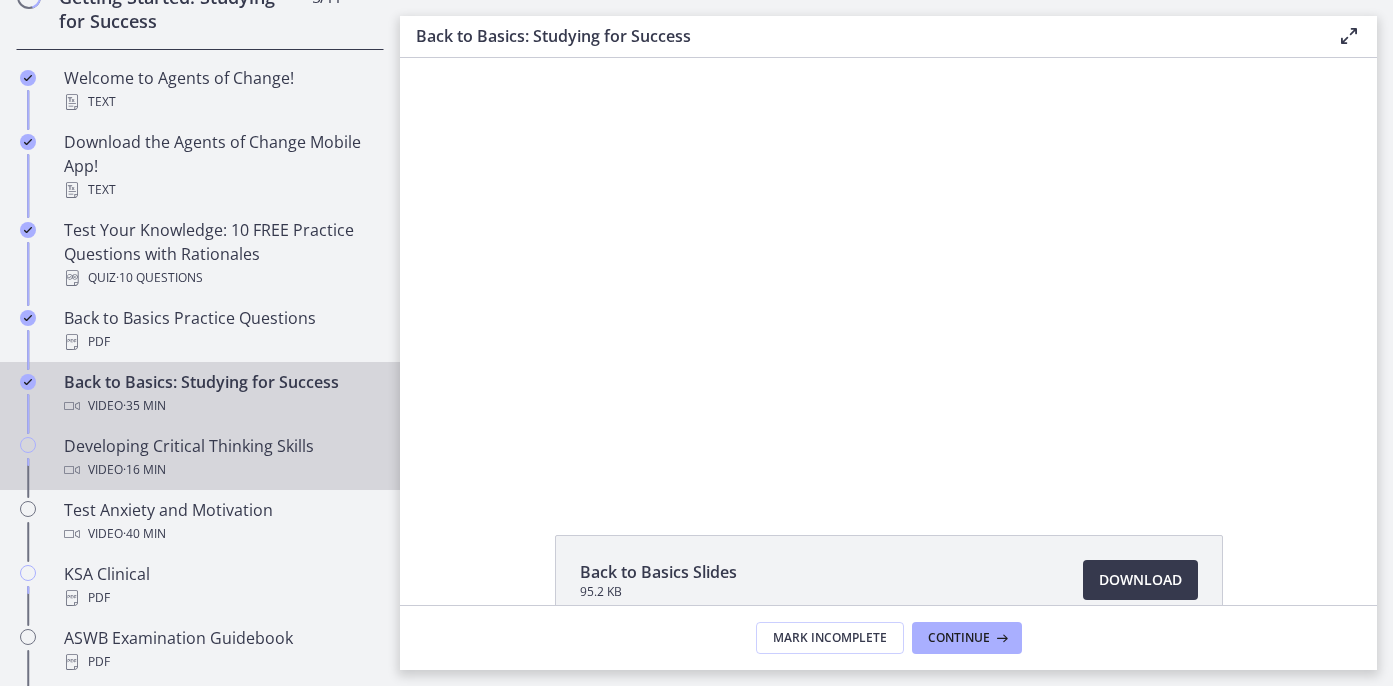 click on "Developing Critical Thinking Skills
Video
·  16 min" at bounding box center (200, 458) 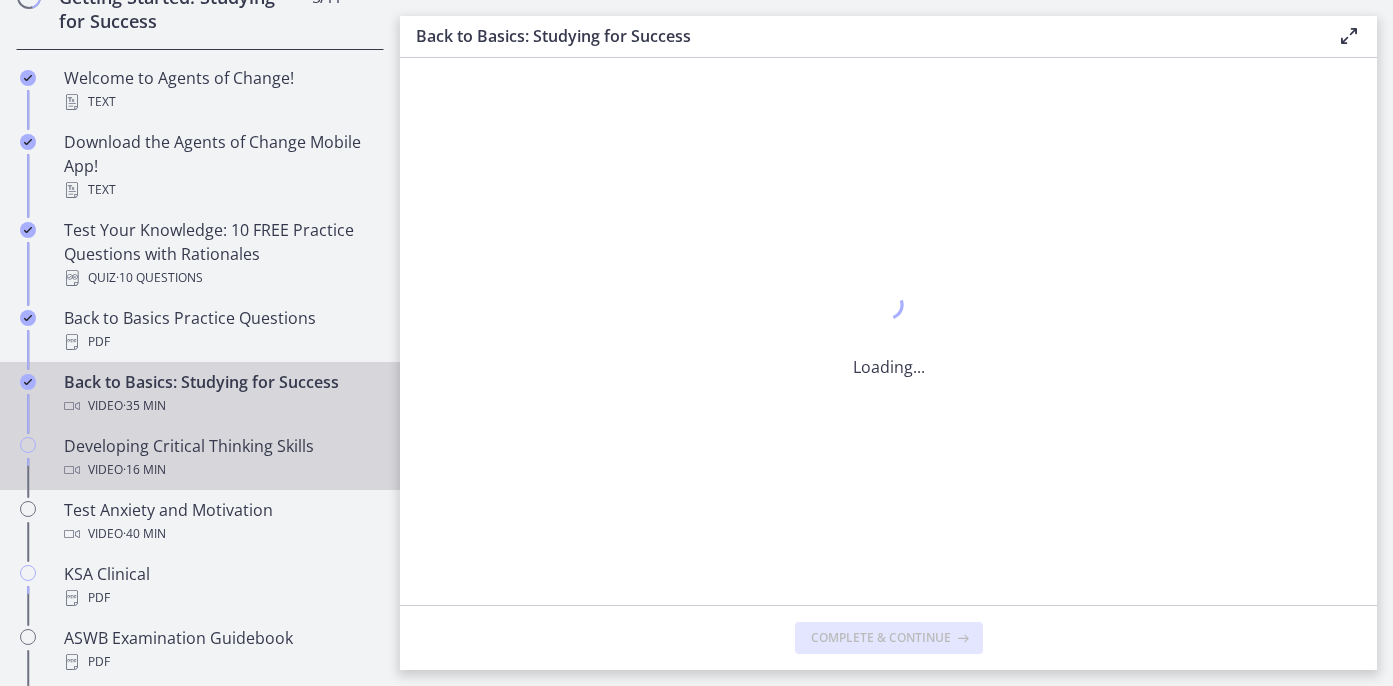 scroll, scrollTop: 0, scrollLeft: 0, axis: both 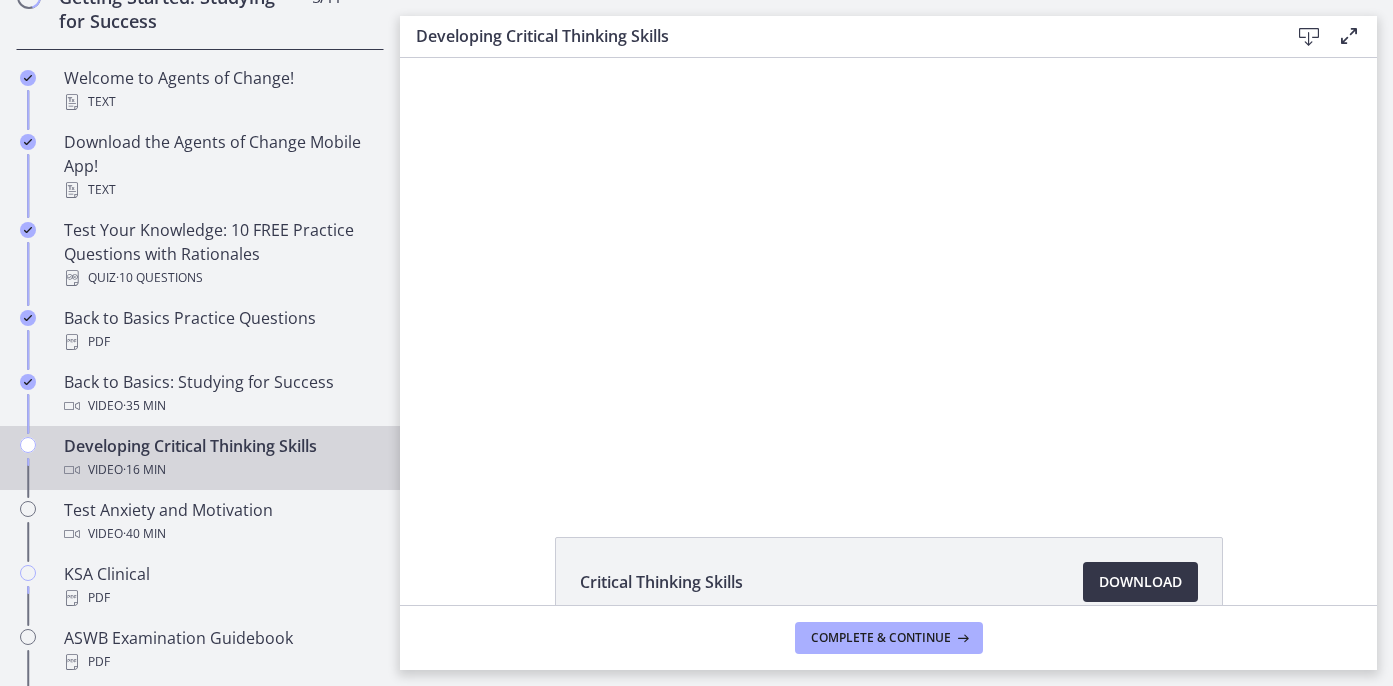 click on "Download
Opens in a new window" at bounding box center [1140, 582] 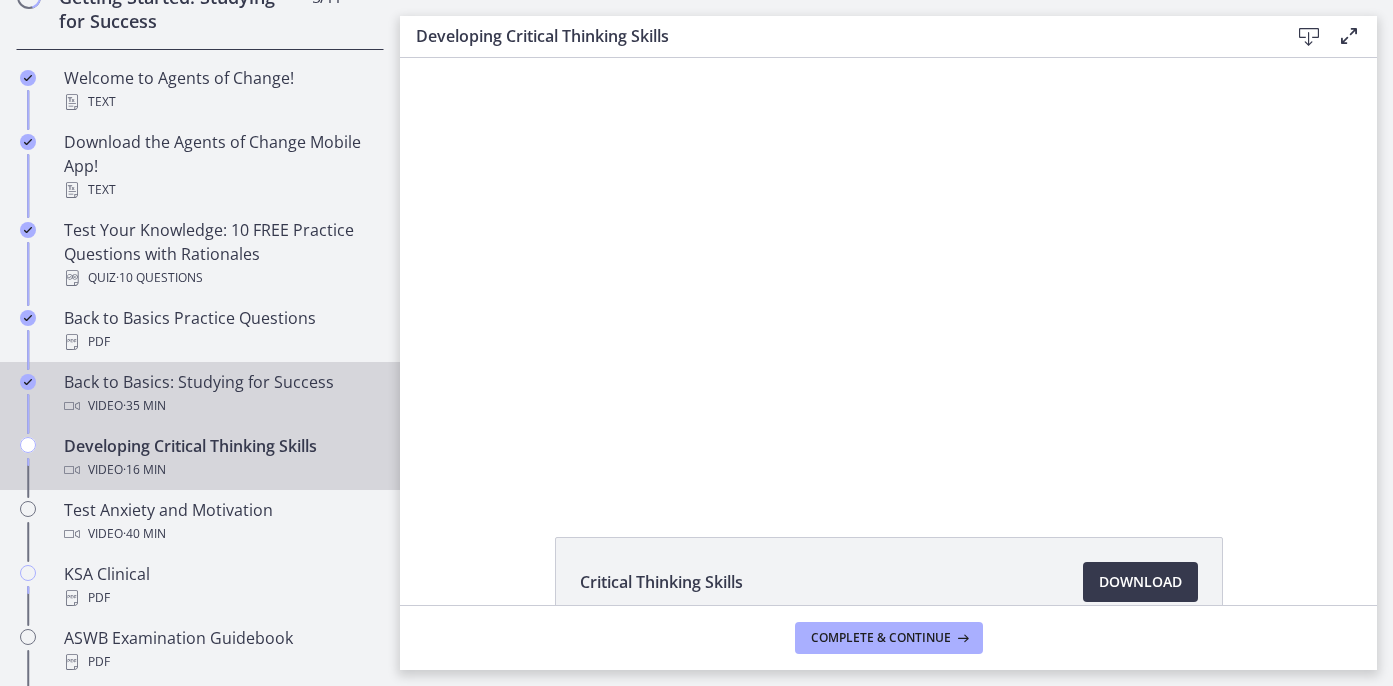 click on "Back to Basics: Studying for Success
Video
·  35 min" at bounding box center (220, 394) 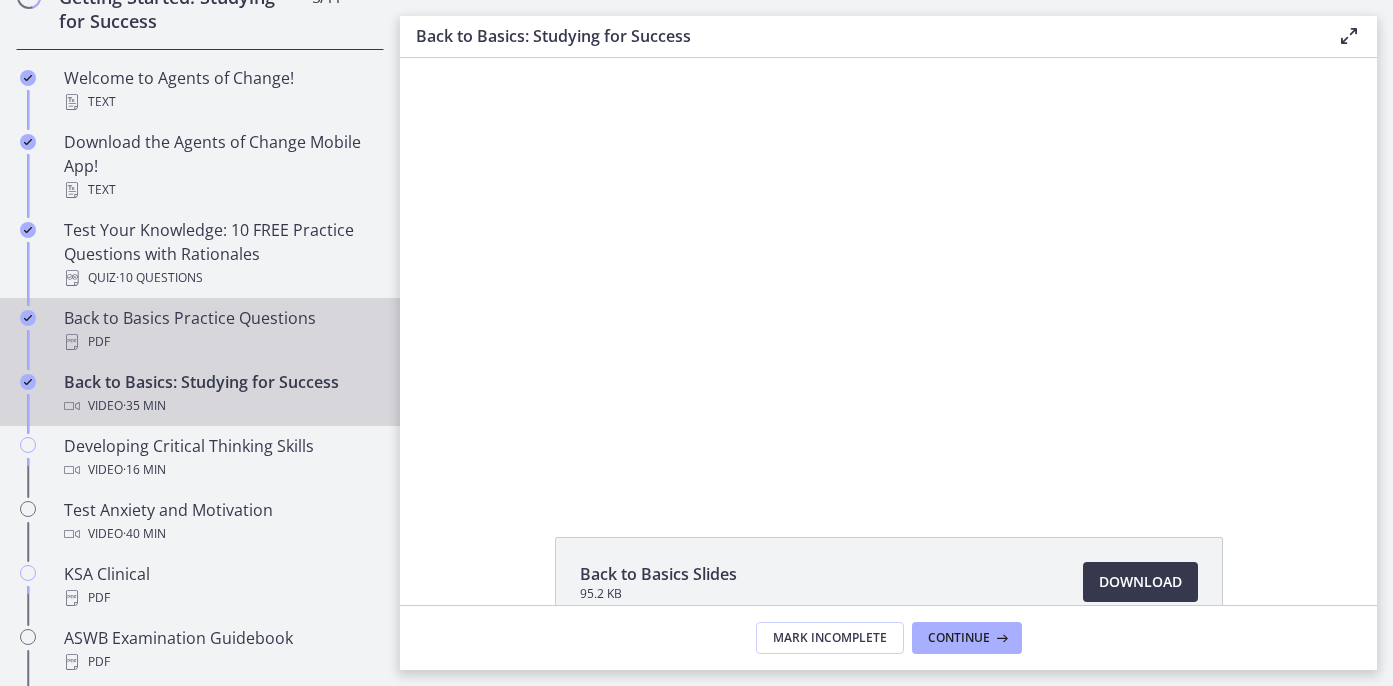 scroll, scrollTop: 0, scrollLeft: 0, axis: both 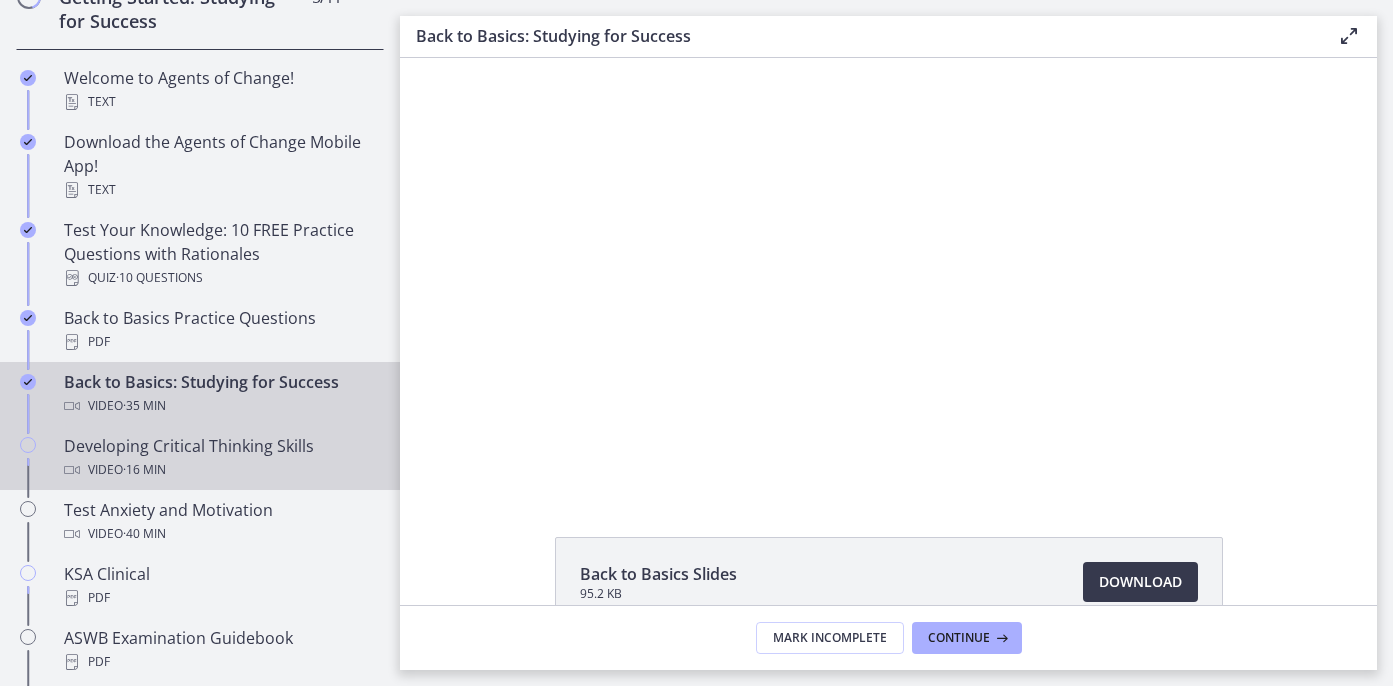 click on "Developing Critical Thinking Skills
Video
·  16 min" at bounding box center (220, 458) 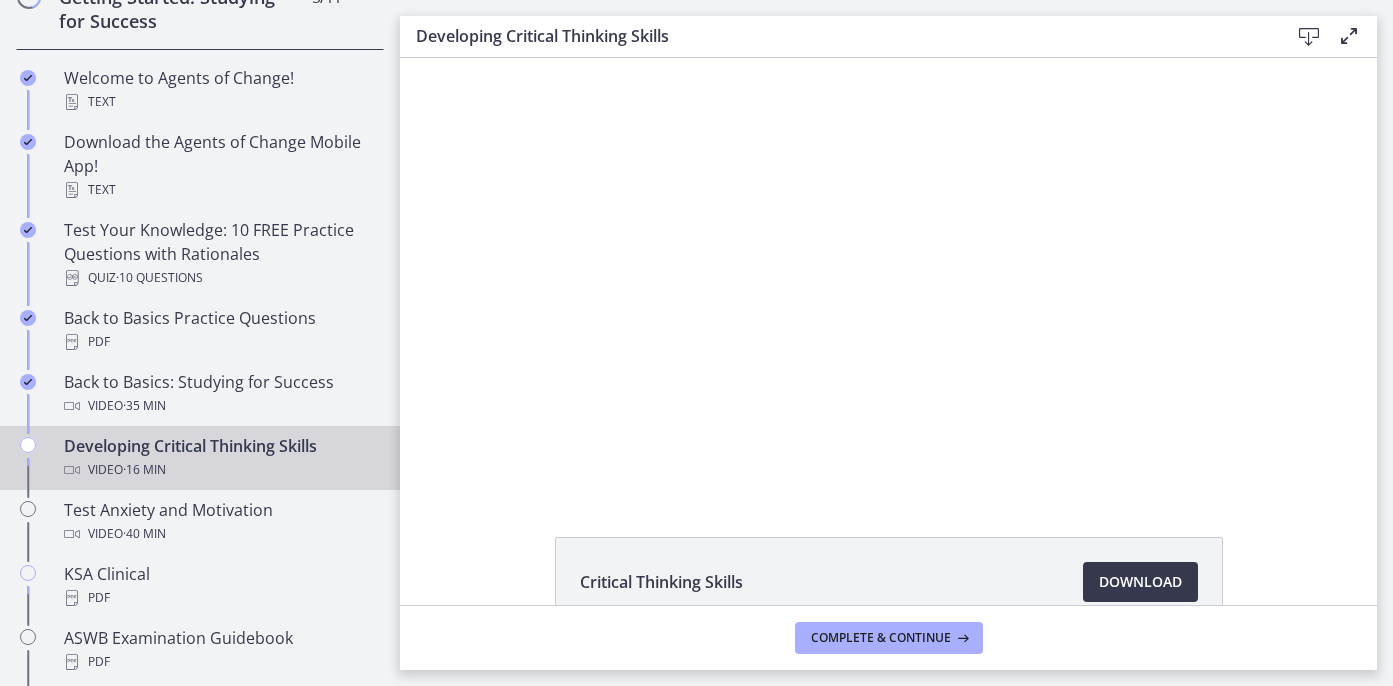 scroll, scrollTop: 0, scrollLeft: 0, axis: both 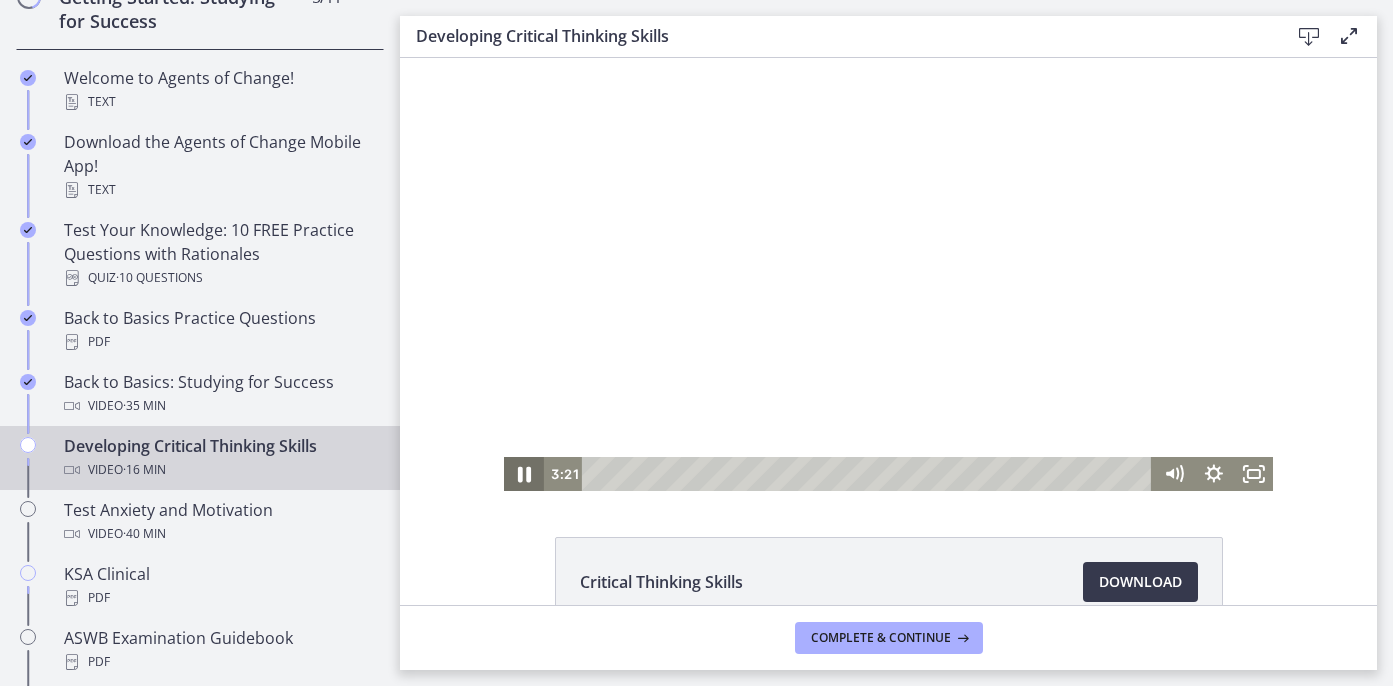click 